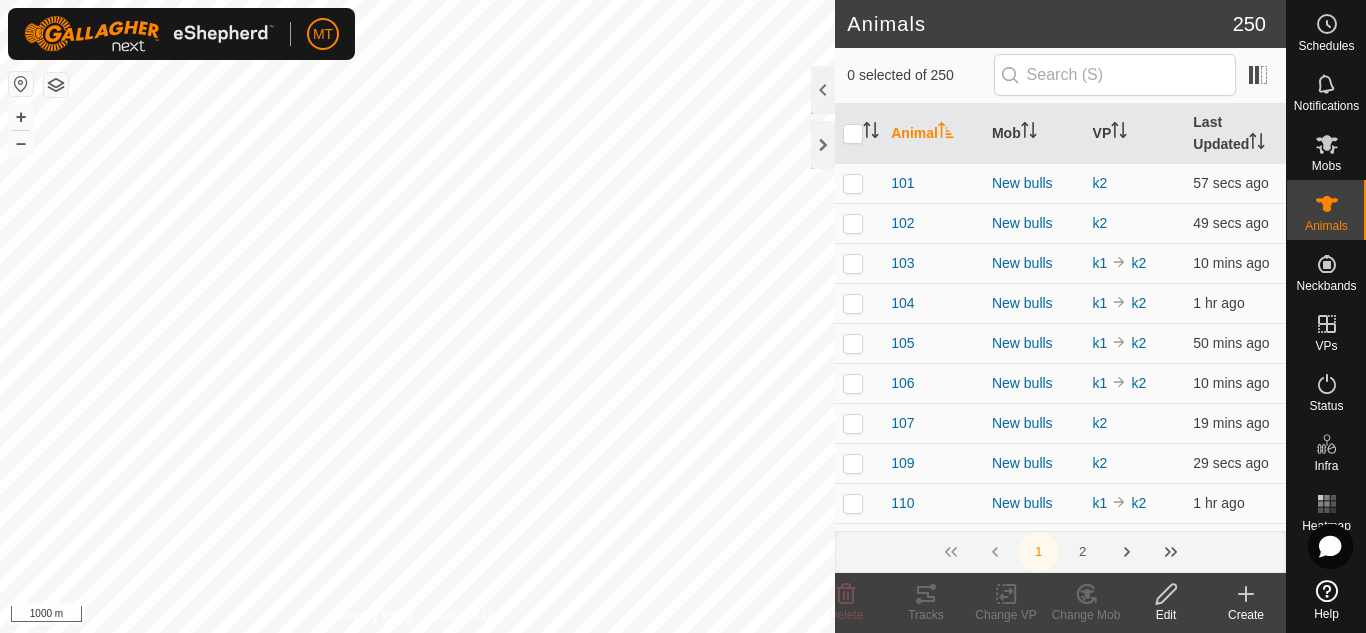 scroll, scrollTop: 0, scrollLeft: 0, axis: both 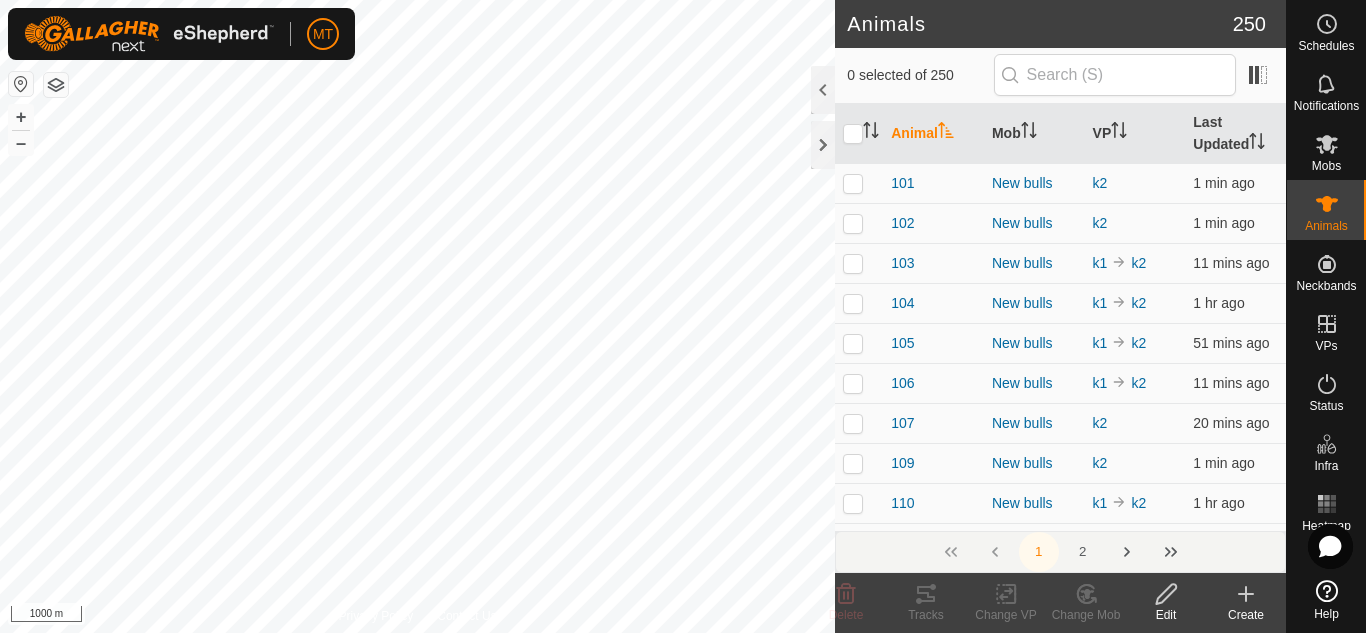 click 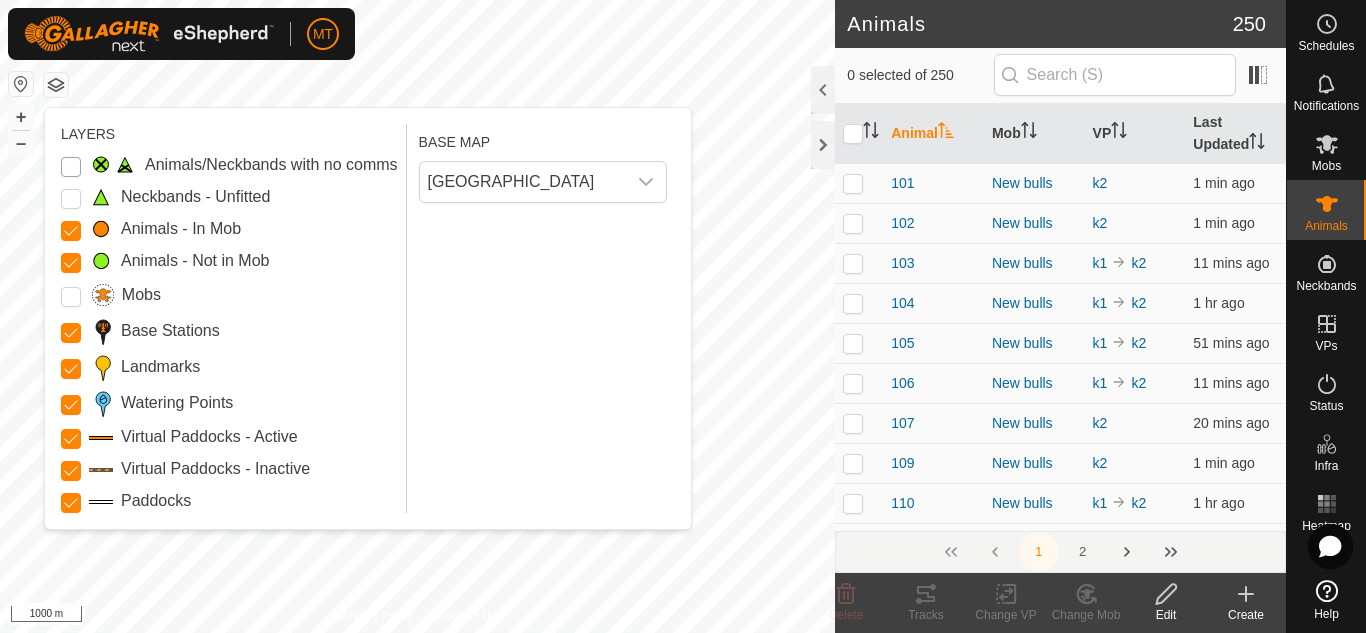 click on "Animals/Neckbands with no comms" at bounding box center (71, 167) 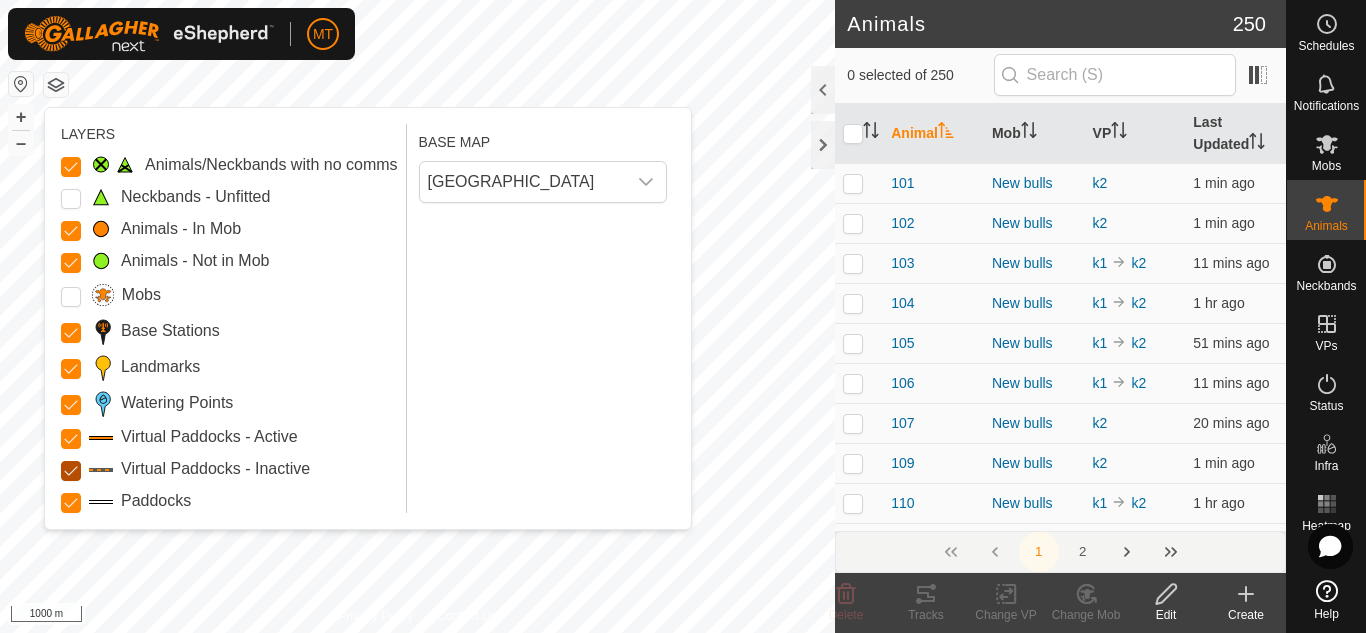 click on "Virtual Paddocks - Inactive" at bounding box center [71, 471] 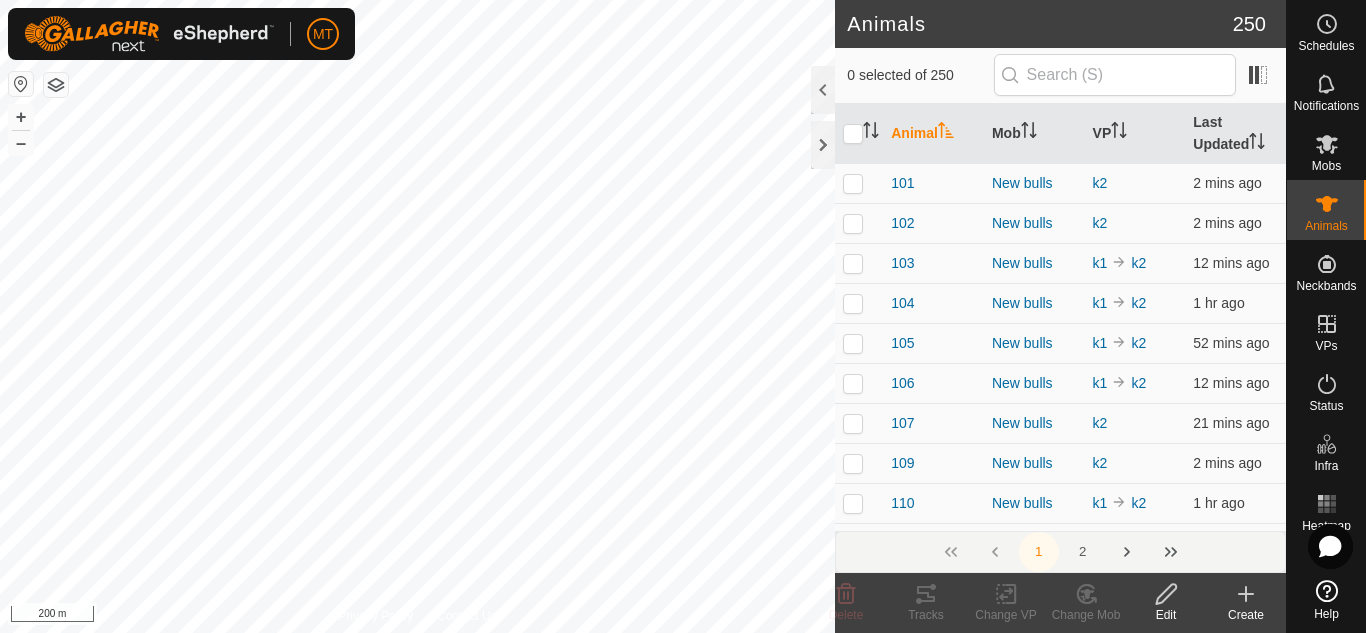 click on "MT Schedules Notifications Mobs Animals Neckbands VPs Status Infra Heatmap Help Animals 250  0 selected of 250   Animal   Mob   VP   Last Updated   101   New bulls  k2  2 mins ago  102   New bulls  k2  2 mins ago  103   New bulls  k1 k2  12 mins ago  104   New bulls  k1 k2  1 hr ago  105   New bulls  k1 k2  52 mins ago  106   New bulls  k1 k2  12 mins ago  107   New bulls  k2  21 mins ago  109   New bulls  k2  2 mins ago  110   New bulls  k1 k2  1 hr ago  111   New bulls  k2  12 mins ago  112   New bulls  k2  2 mins ago  113   New bulls  k2  2 mins ago  114   New bulls  k2  12 mins ago  115   New bulls  k2  12 mins ago  116   New bulls  k1 k2  42 mins ago  117   New bulls  k2  11 mins ago  118   New bulls  k2  11 mins ago  119   New bulls  k2  11 mins ago  120   New bulls  k2  11 mins ago  121   New bulls  k2  11 mins ago  122   New bulls  k1 k2  31 mins ago  123   New bulls  k1 k2  30 mins ago  124   New bulls  k1 k2  31 mins ago  125   New bulls  k1 k2  51 mins ago  126   New bulls  k2  127  k2 -" at bounding box center (683, 316) 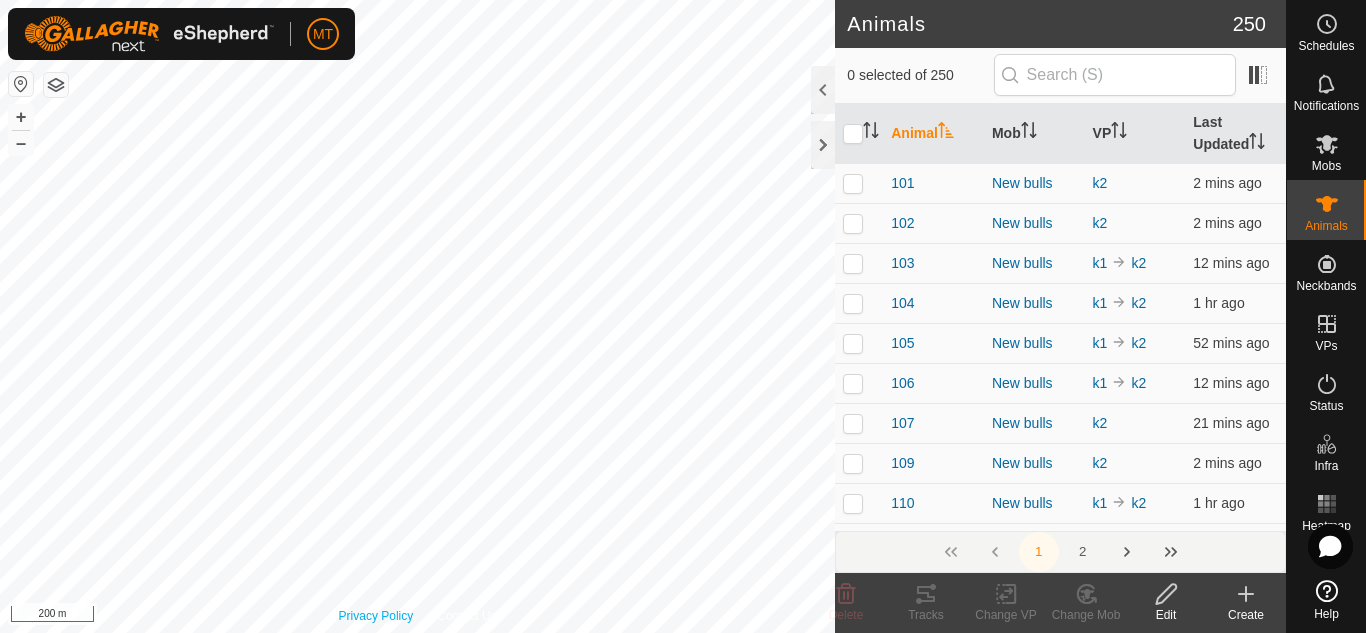 click on "Privacy Policy Contact Us
300
0230419223
New bulls
- + – ⇧ i 200 m" at bounding box center [417, 316] 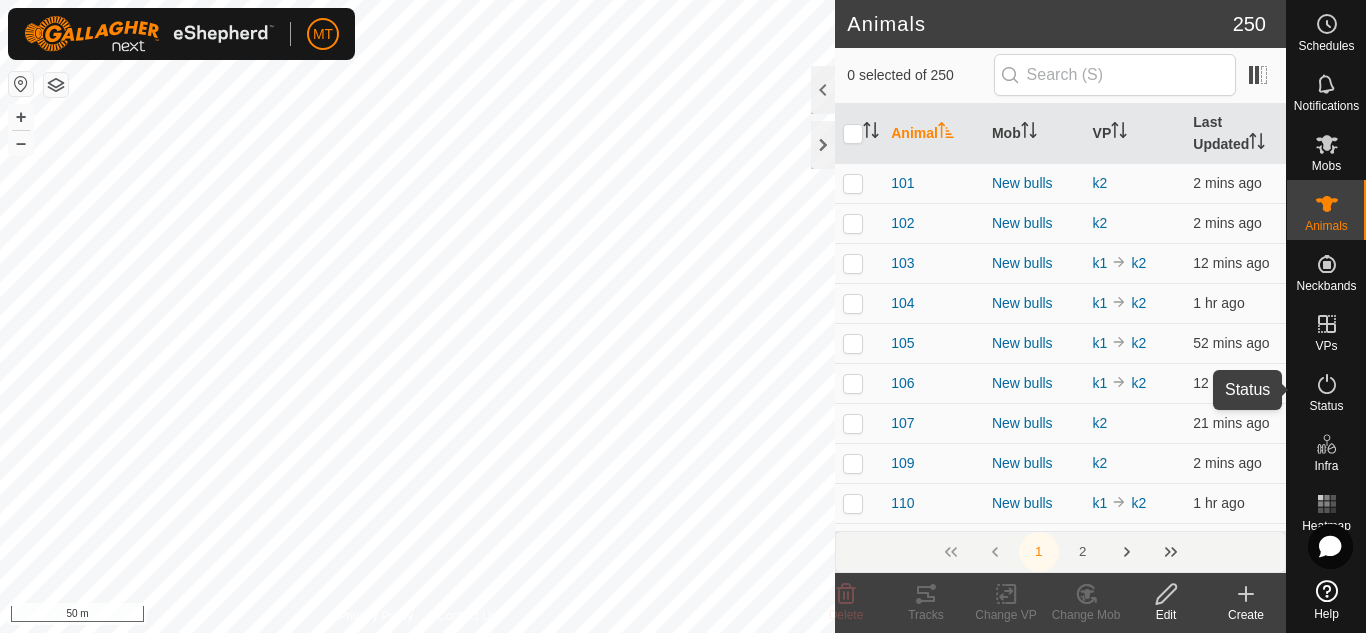 click 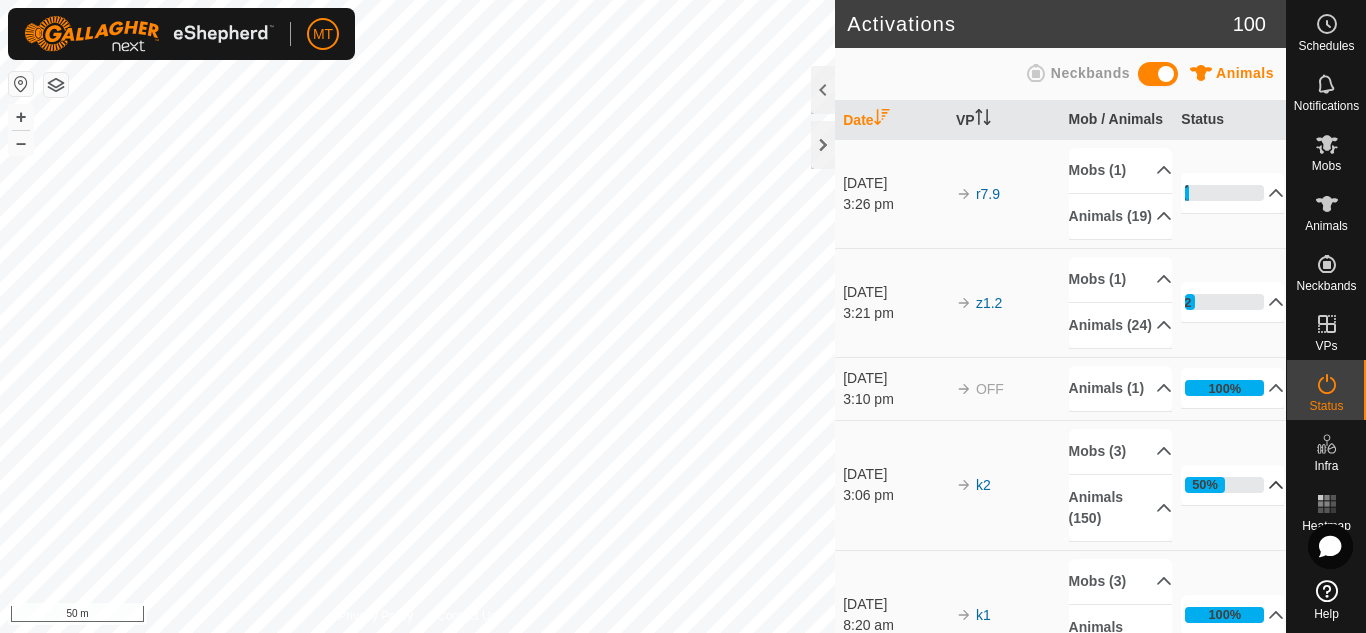 click on "50%" at bounding box center (1232, 485) 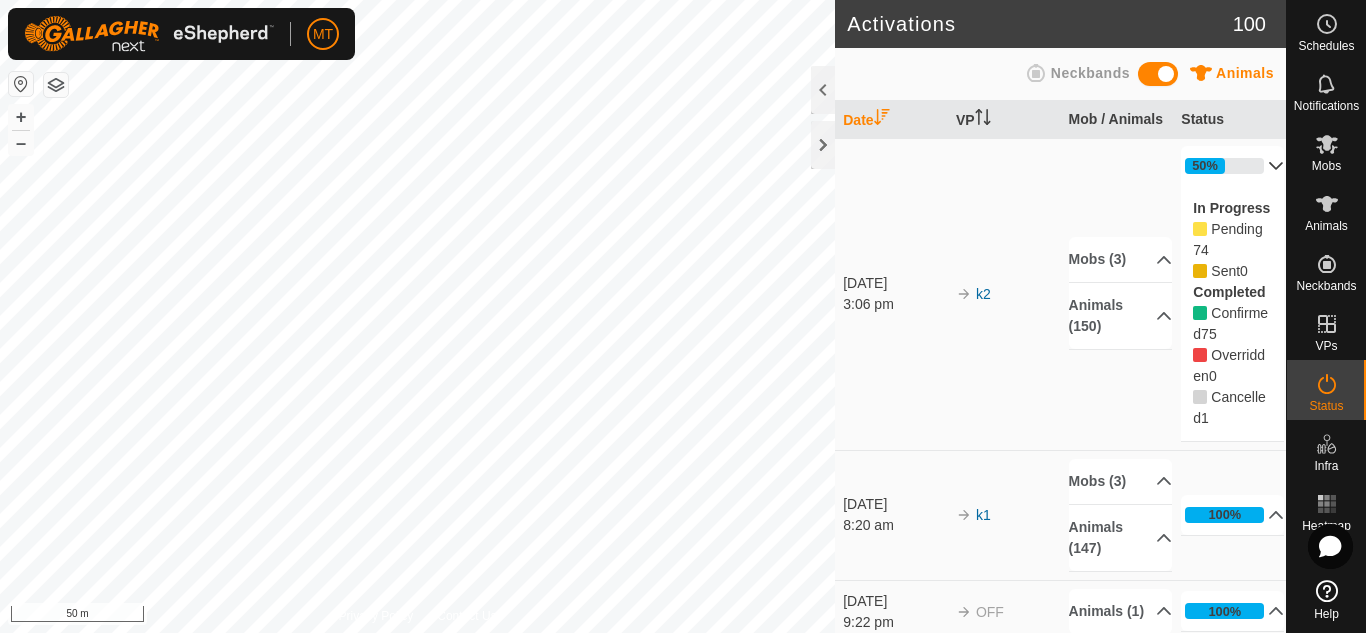 scroll, scrollTop: 274, scrollLeft: 0, axis: vertical 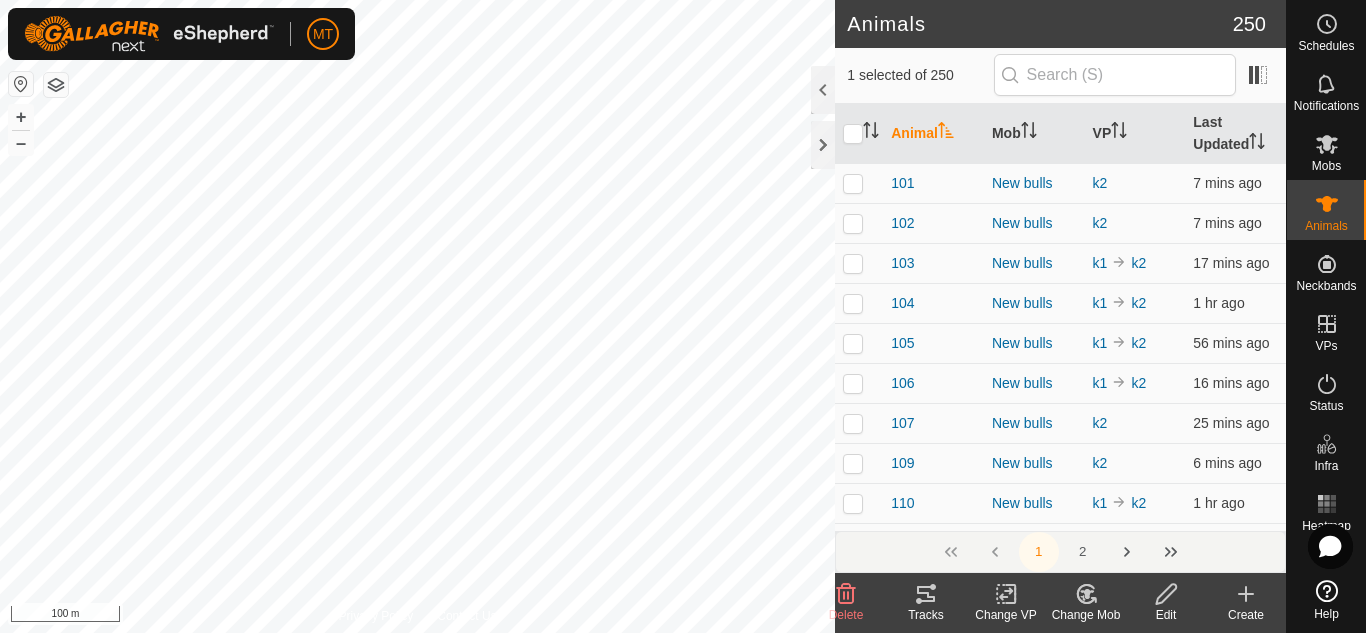 click 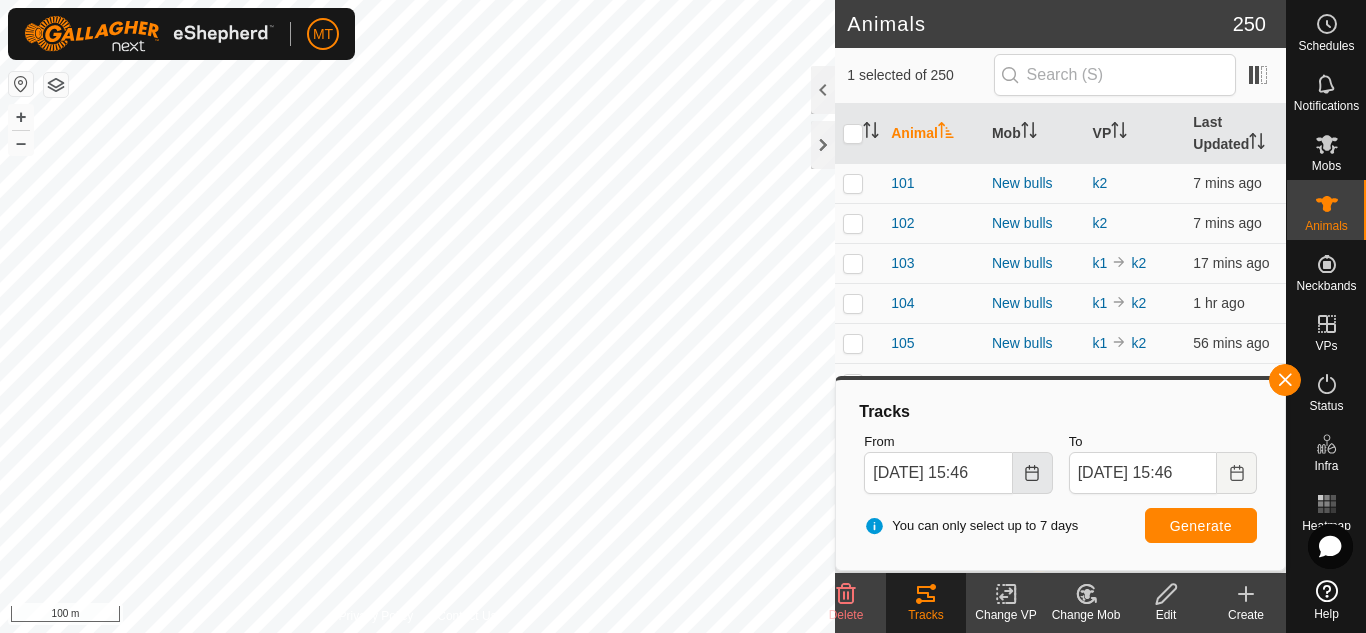 click 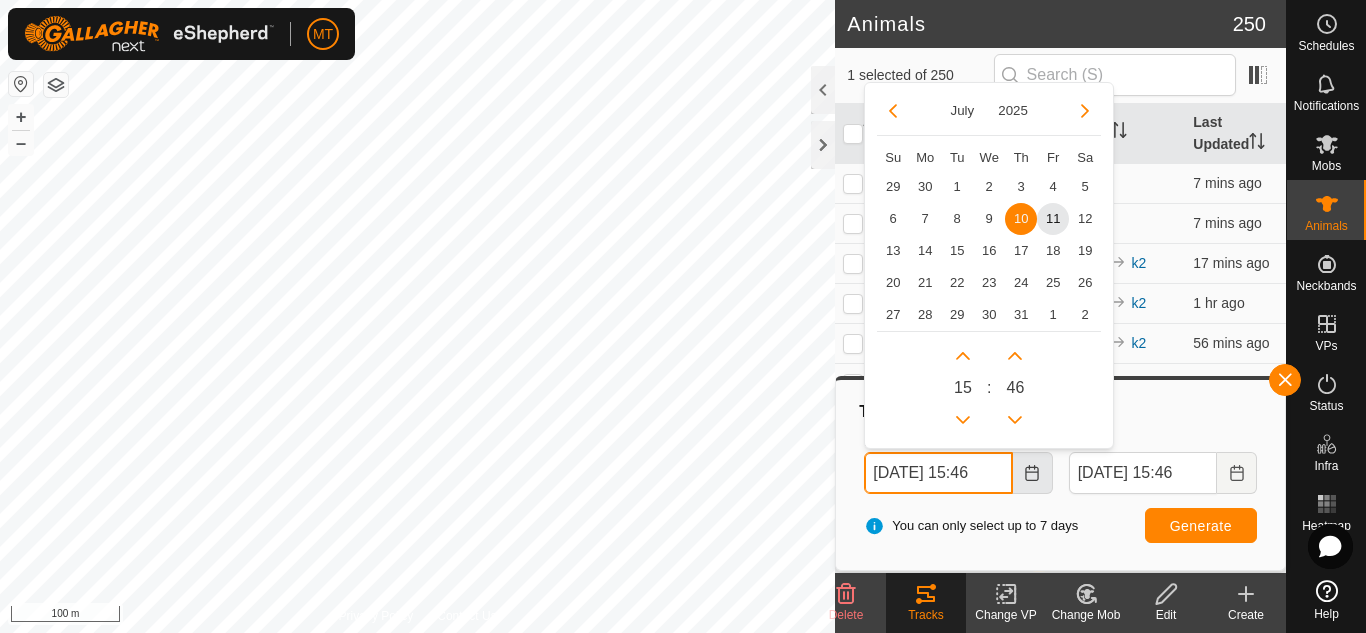 scroll, scrollTop: 0, scrollLeft: 1, axis: horizontal 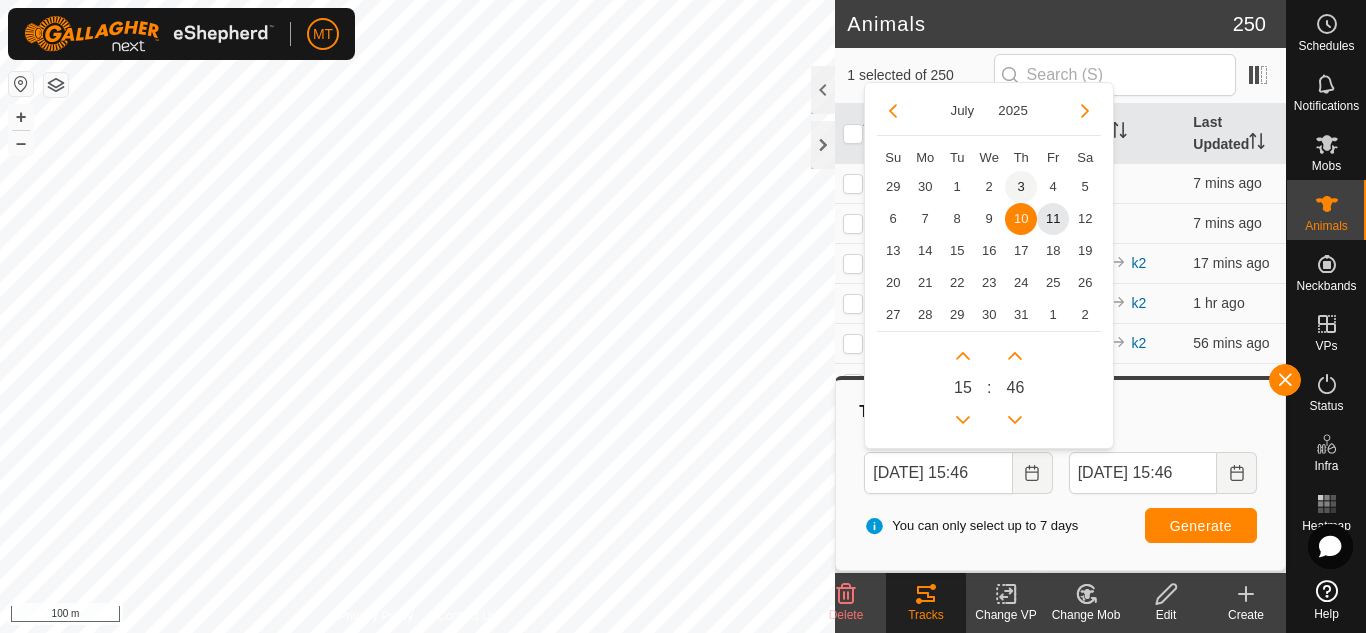 click on "3" at bounding box center (1021, 187) 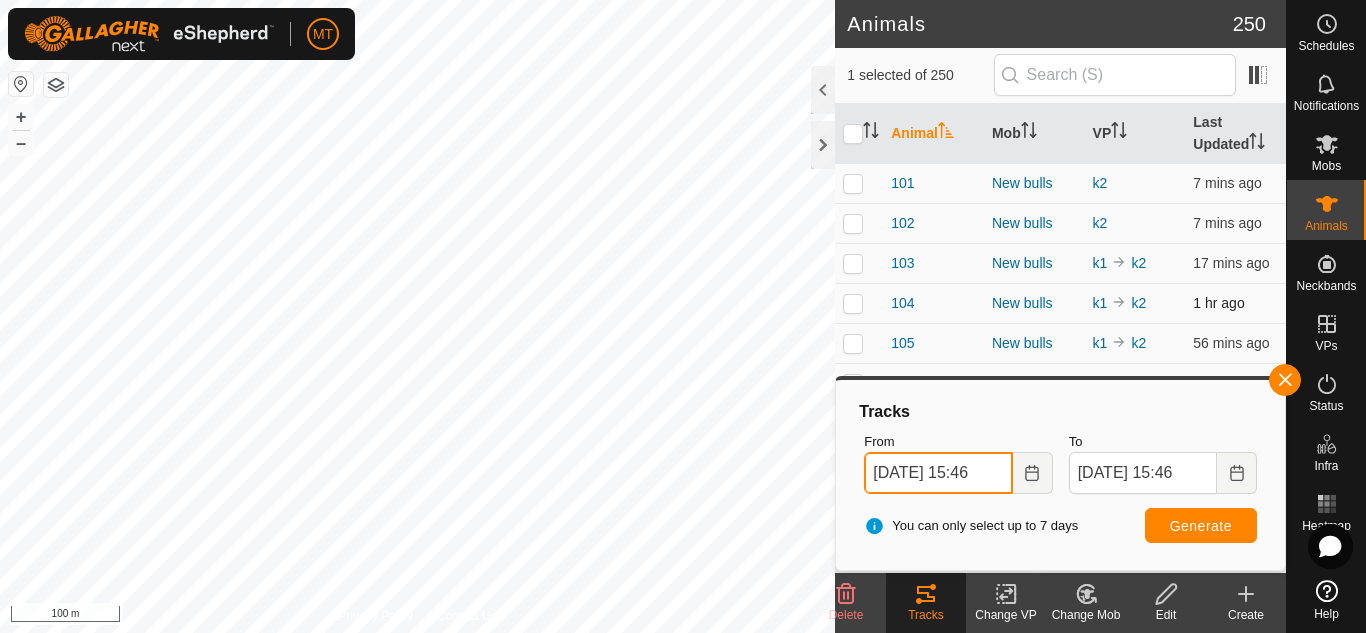 scroll, scrollTop: 0, scrollLeft: 1, axis: horizontal 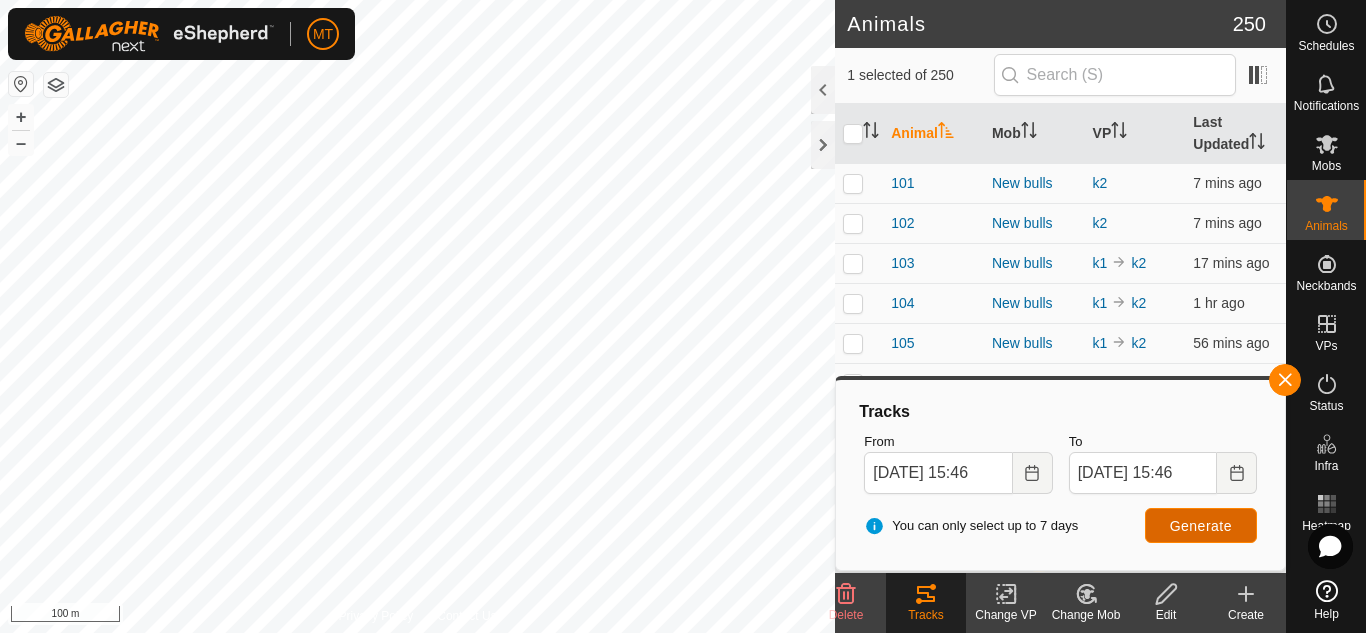 click on "Generate" at bounding box center [1201, 526] 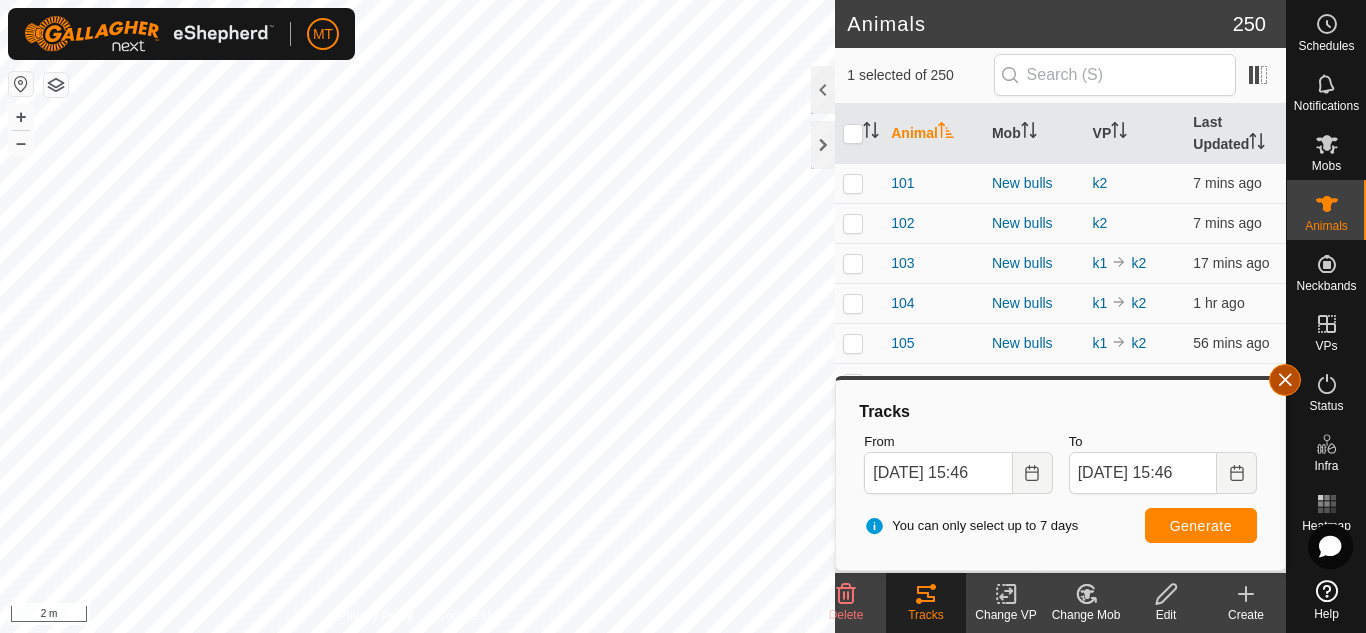 click at bounding box center [1285, 380] 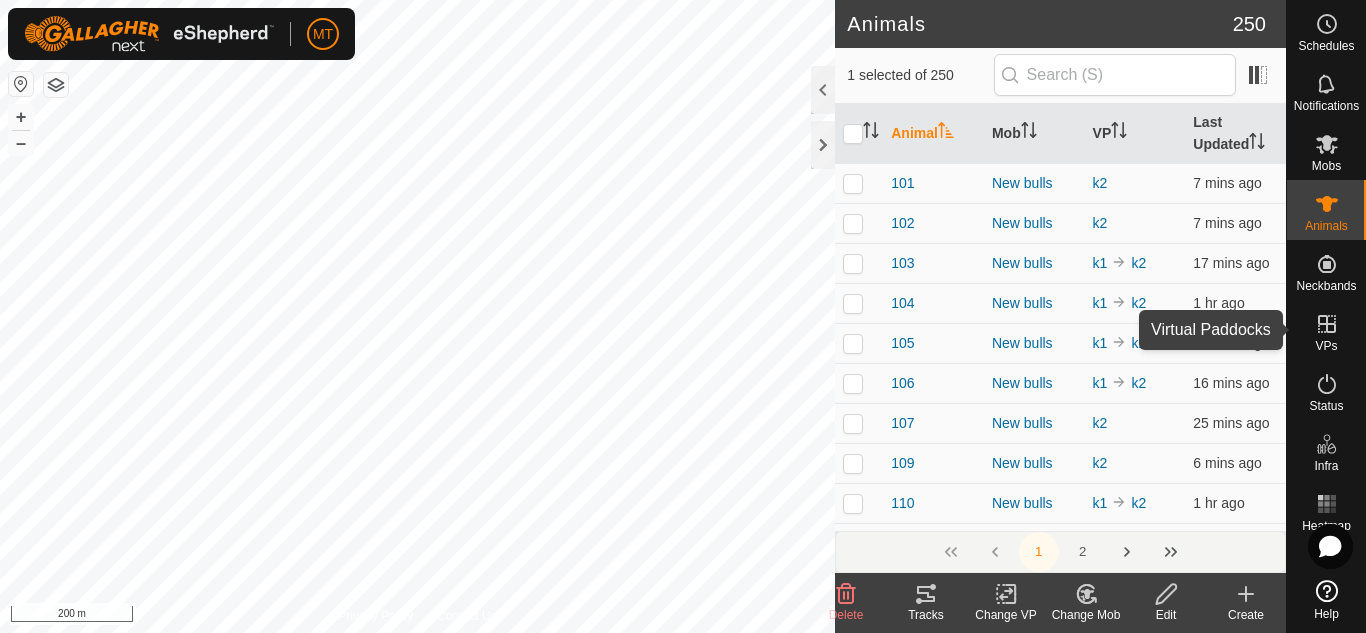 click on "VPs" at bounding box center [1326, 346] 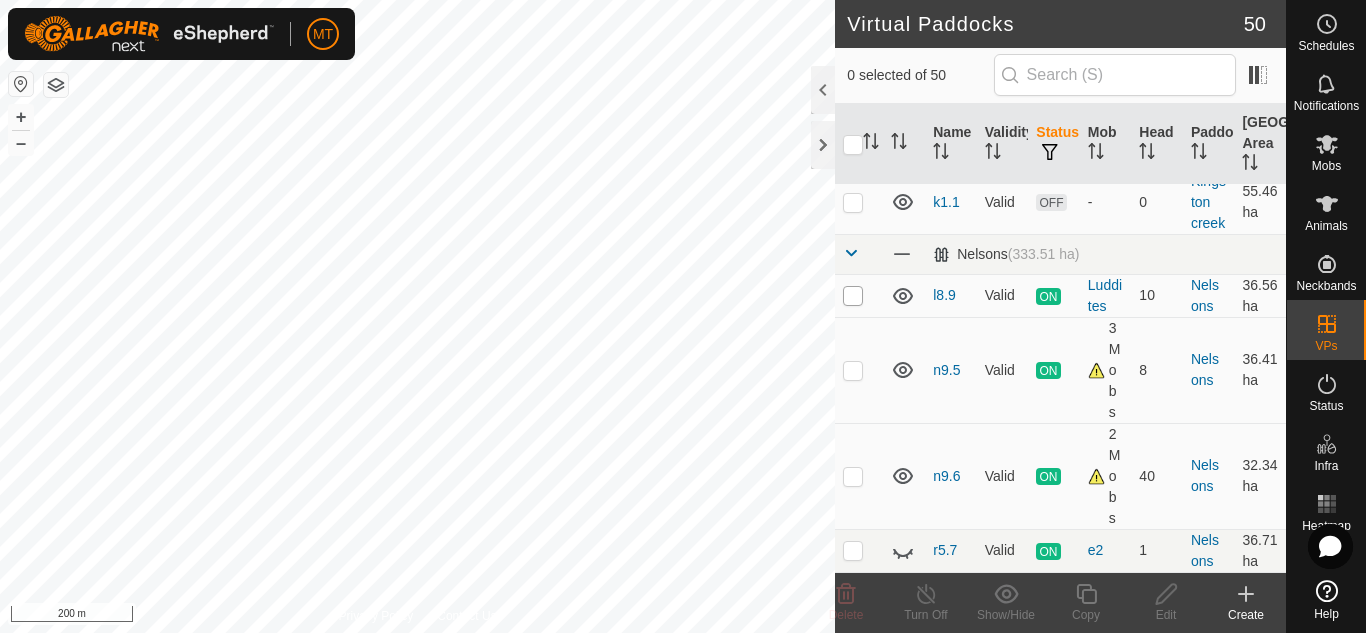 scroll, scrollTop: 1312, scrollLeft: 0, axis: vertical 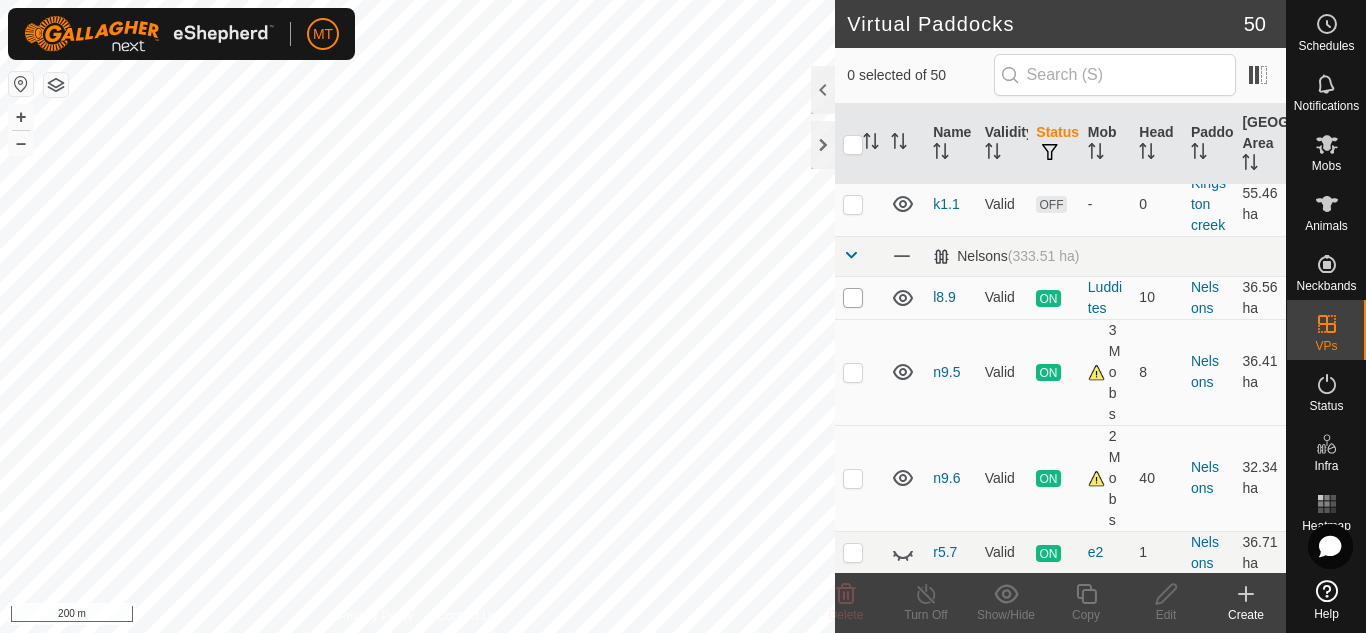 click at bounding box center [853, 298] 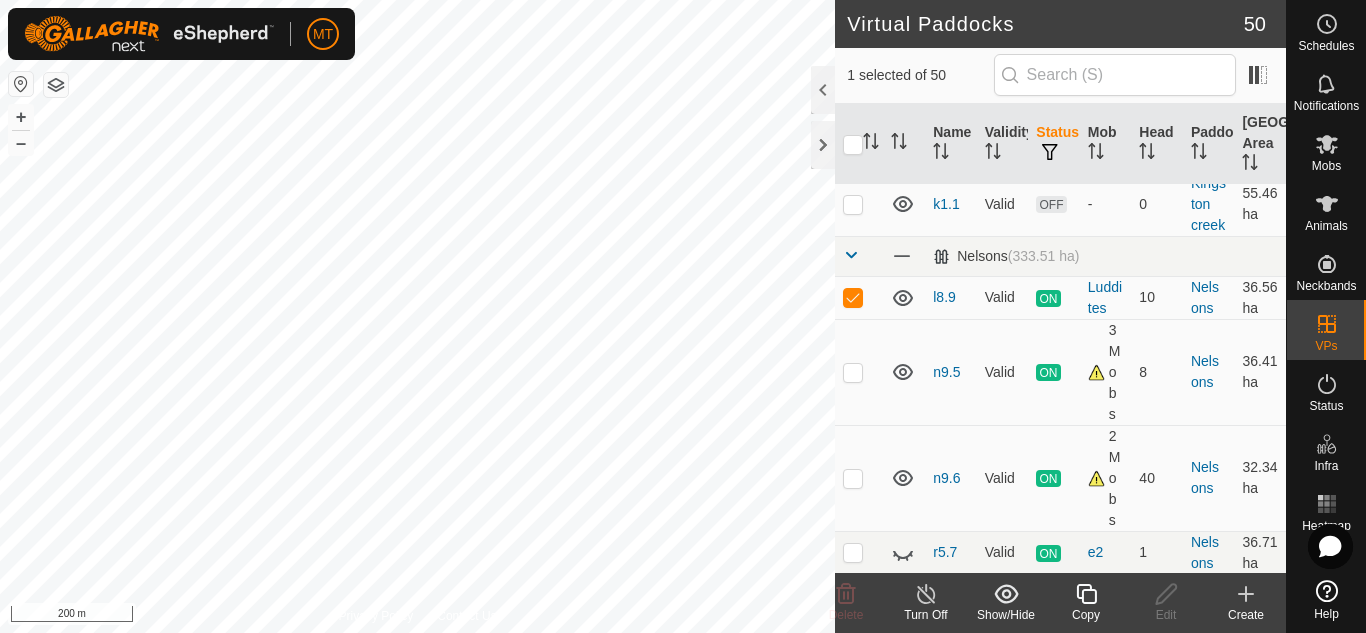 click 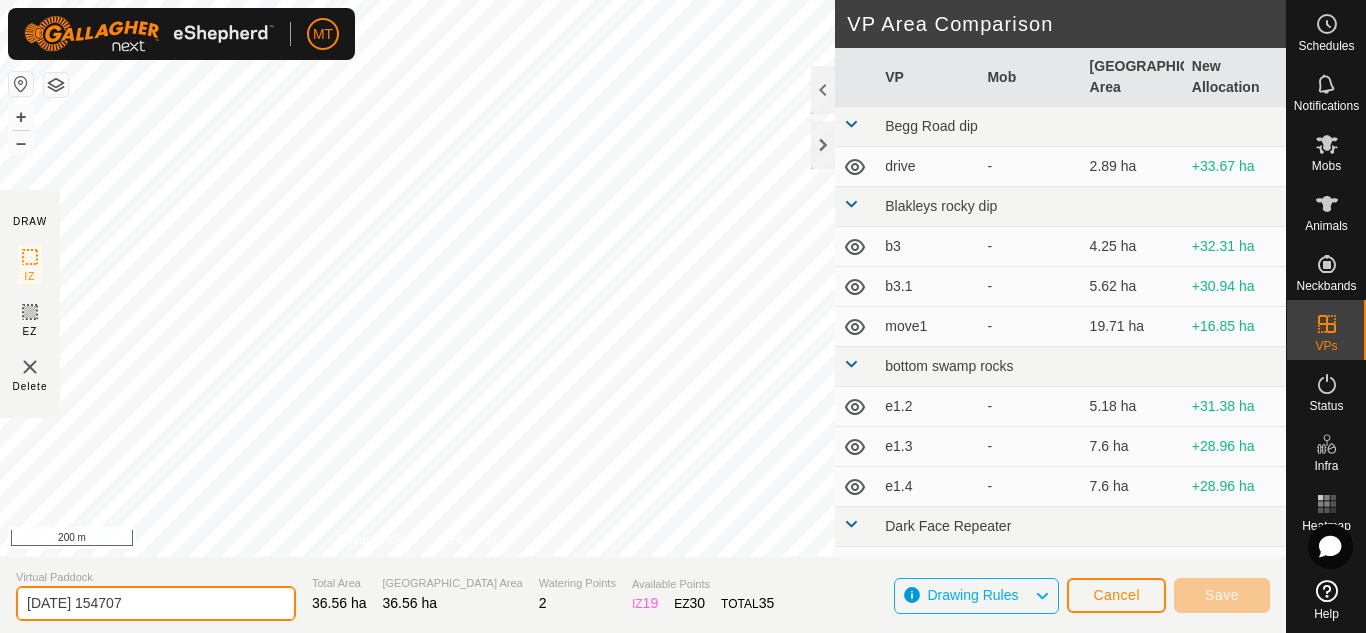 drag, startPoint x: 154, startPoint y: 598, endPoint x: 0, endPoint y: 614, distance: 154.82893 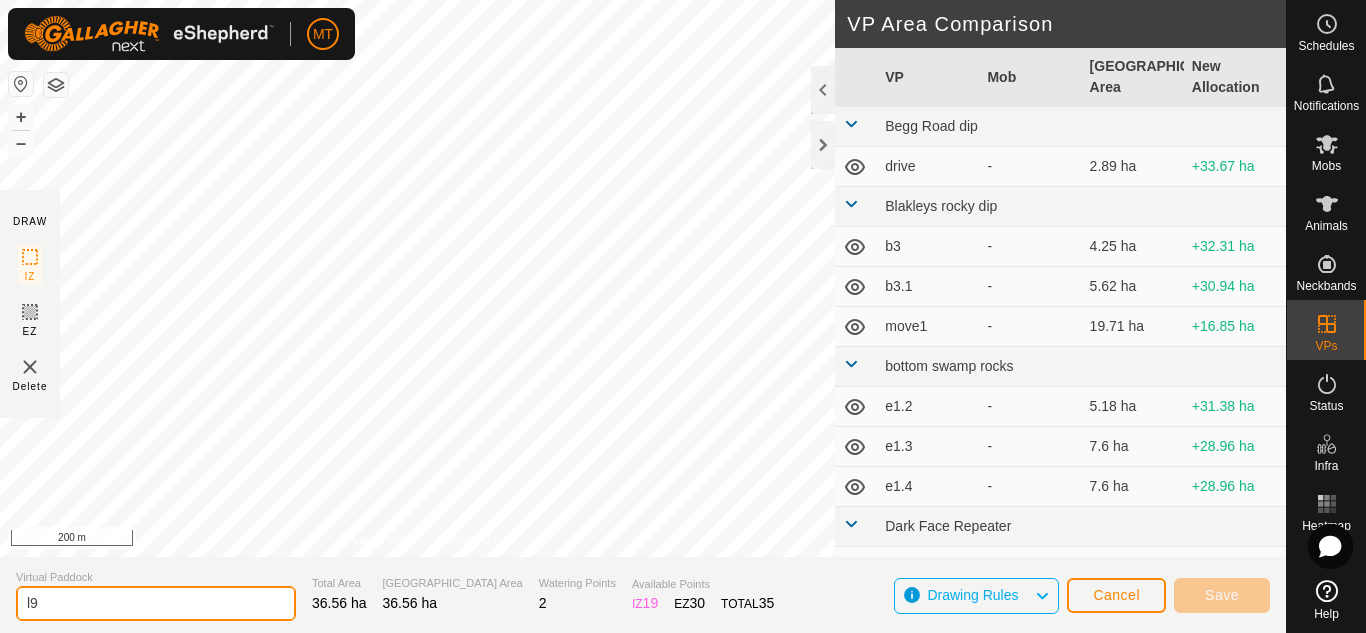 type on "l9" 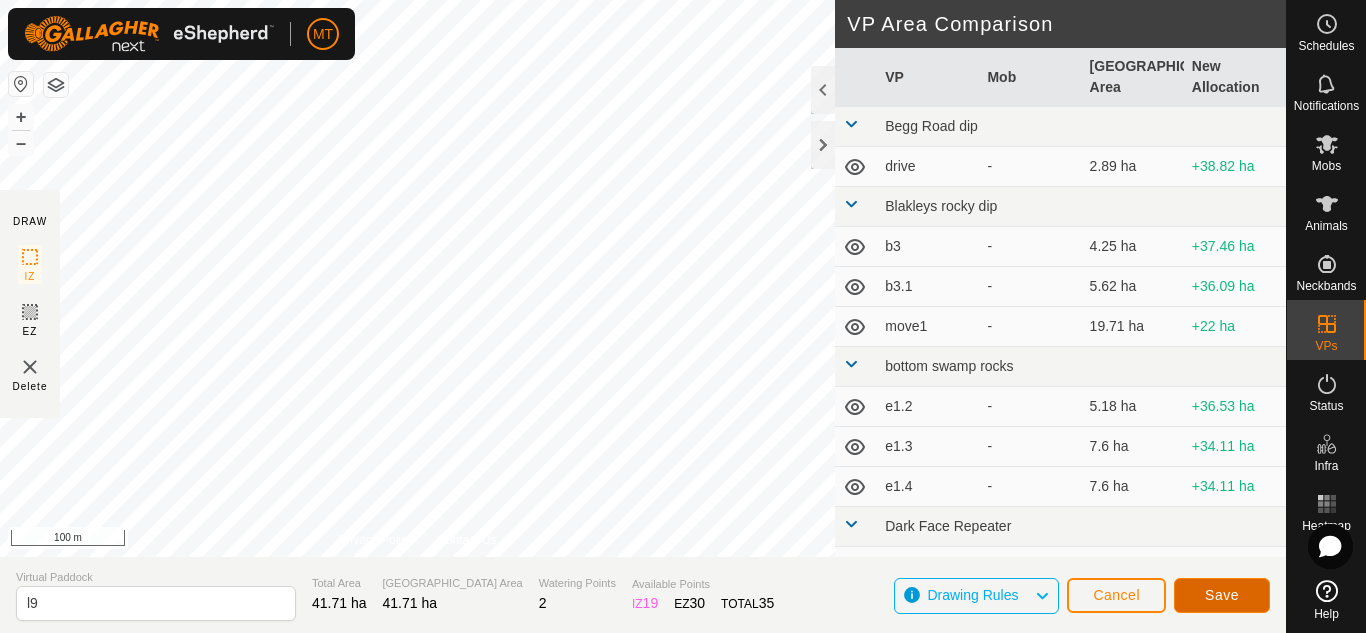 click on "Save" 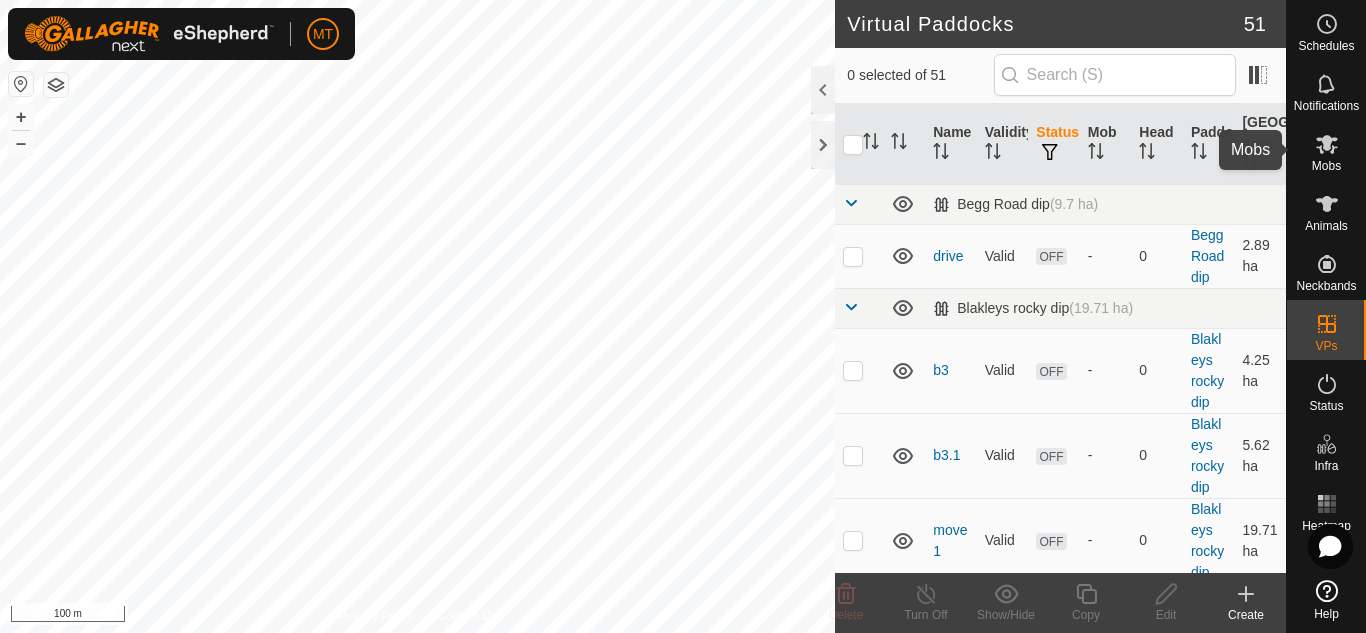 click 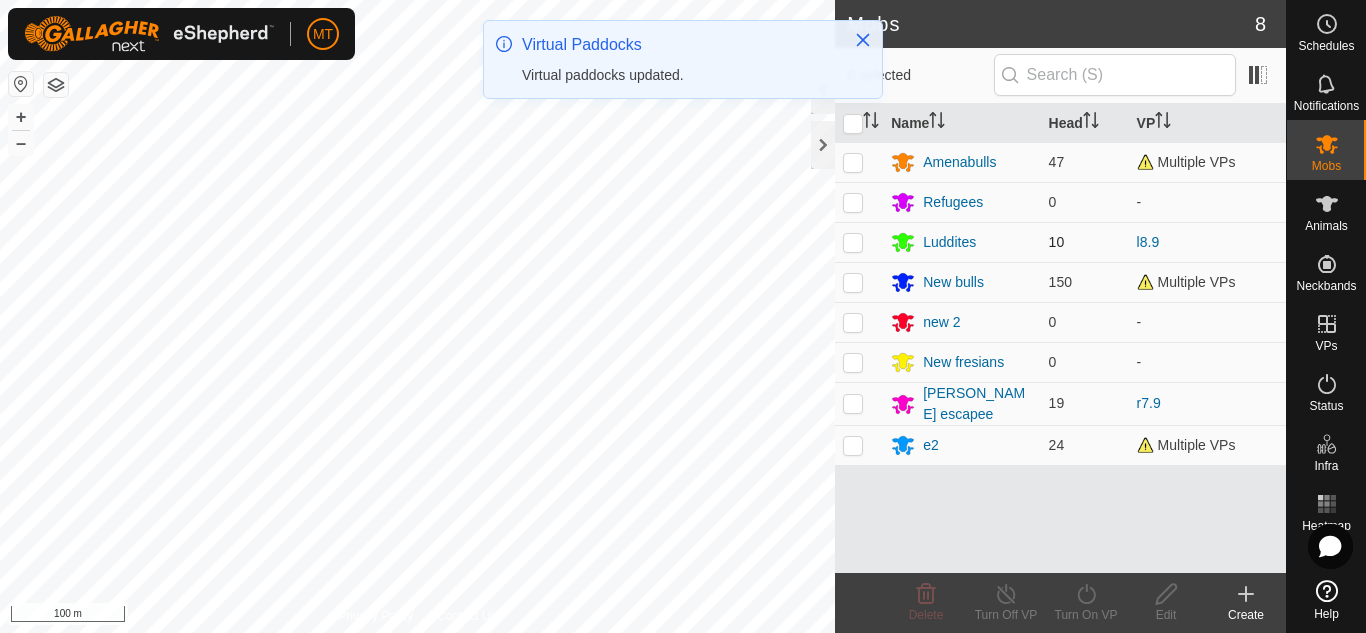 click at bounding box center (853, 242) 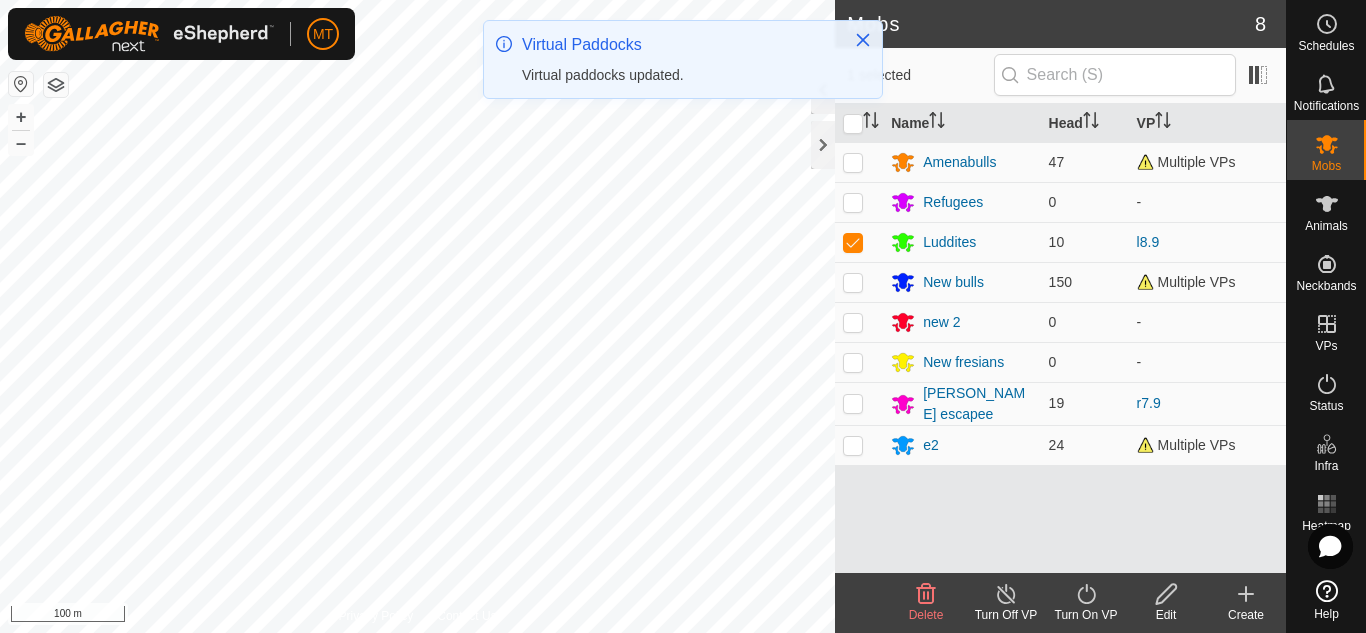 click 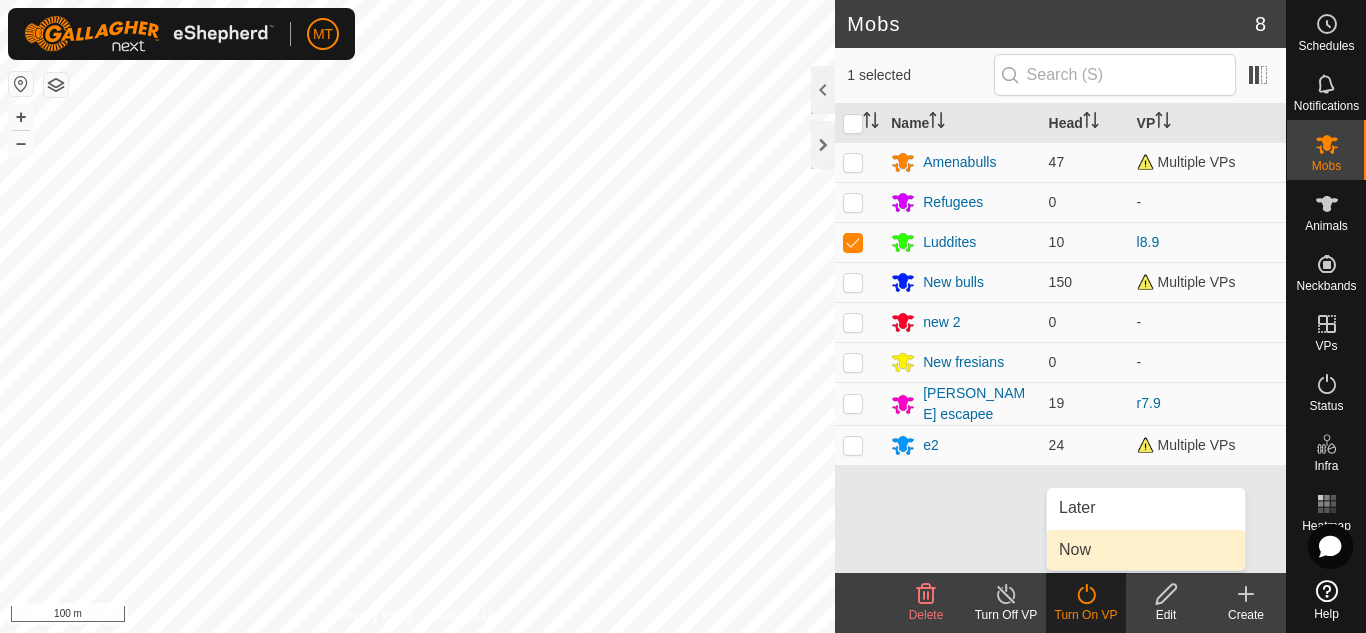 click on "Now" at bounding box center [1146, 550] 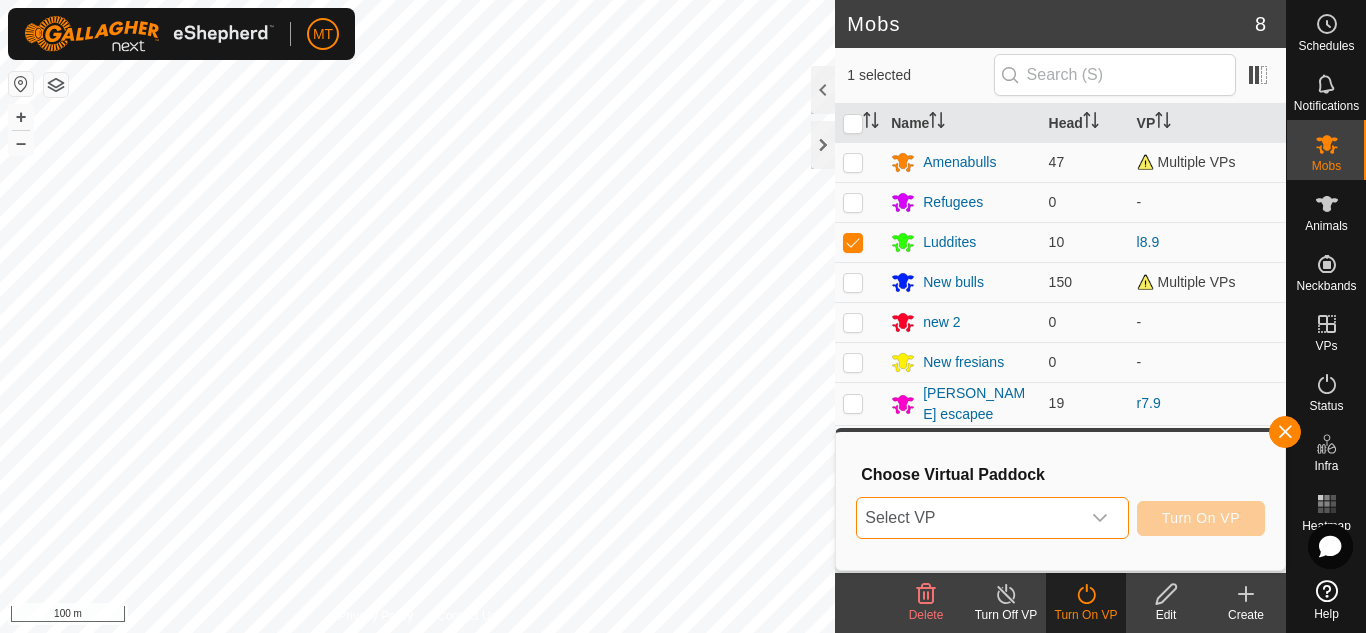 click on "Select VP" at bounding box center [968, 518] 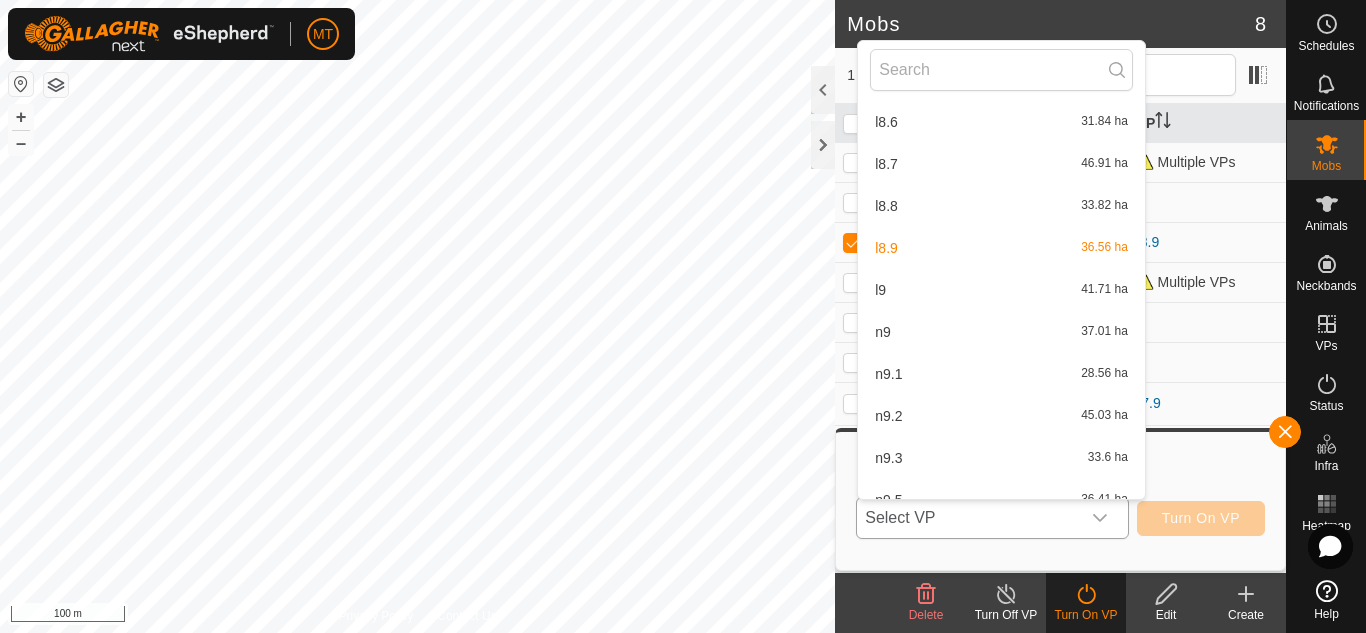 scroll, scrollTop: 1108, scrollLeft: 0, axis: vertical 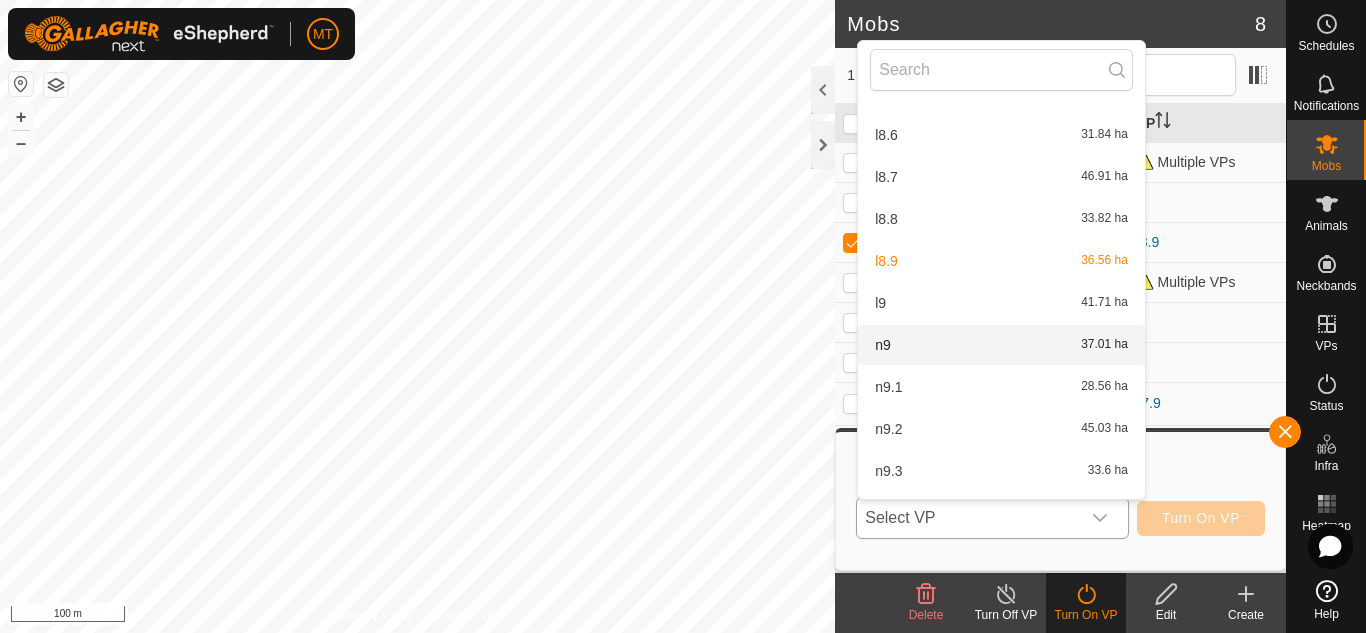 click on "n9  37.01 ha" at bounding box center [1001, 345] 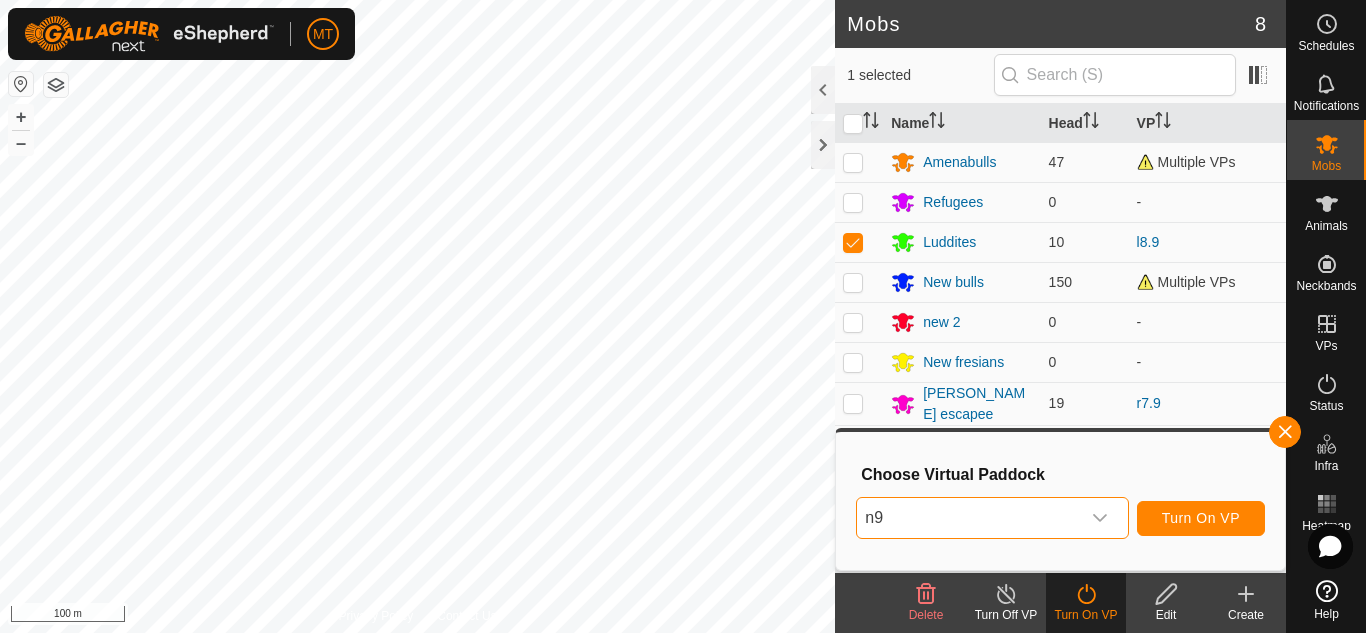 click on "n9" at bounding box center (968, 518) 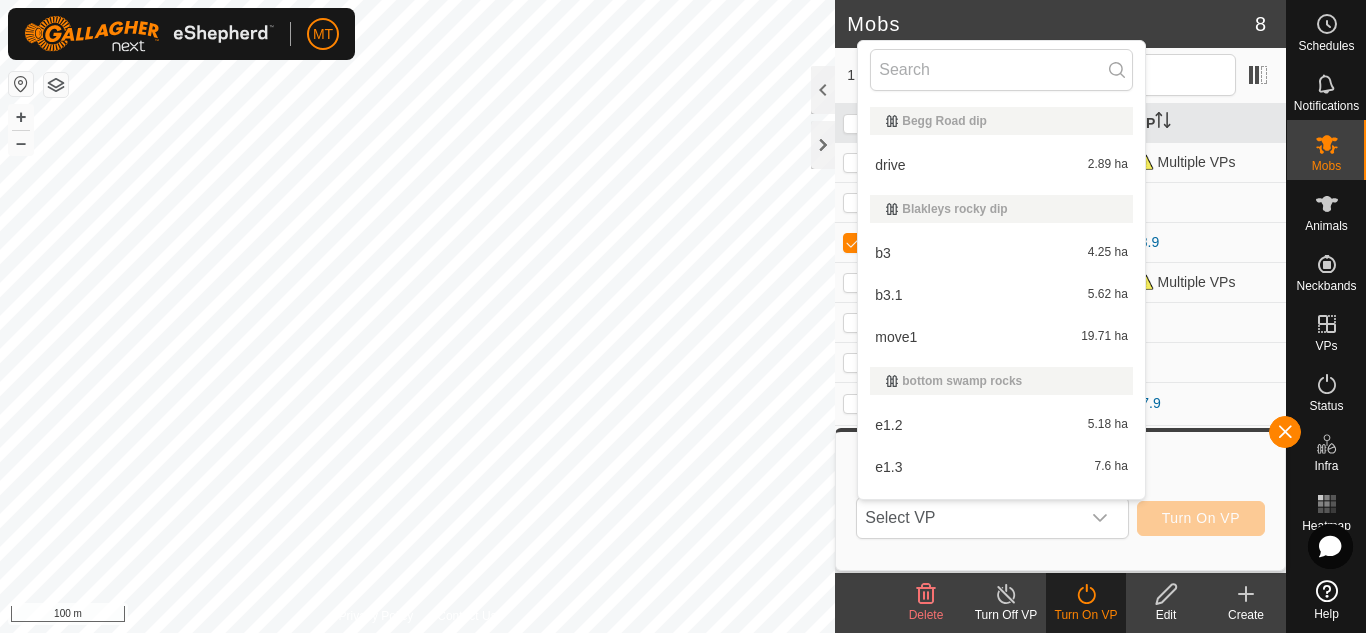 scroll, scrollTop: 974, scrollLeft: 0, axis: vertical 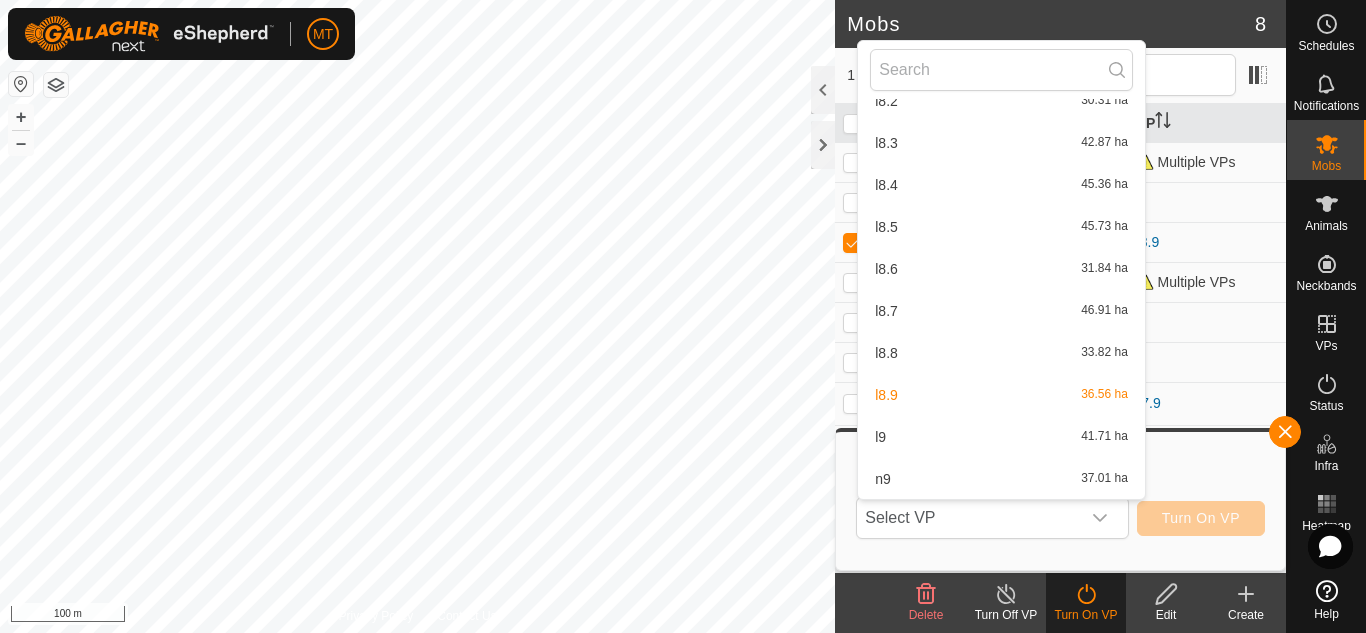 click on "l9  41.71 ha" at bounding box center (1001, 437) 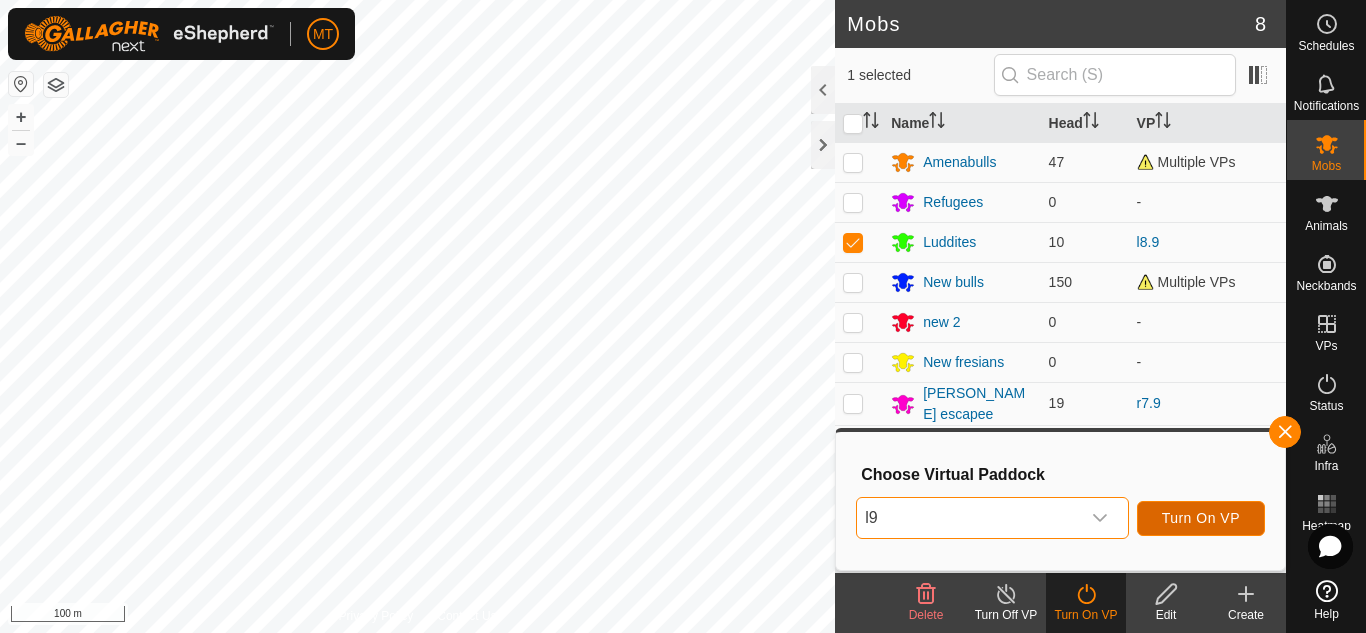 click on "Turn On VP" at bounding box center [1201, 518] 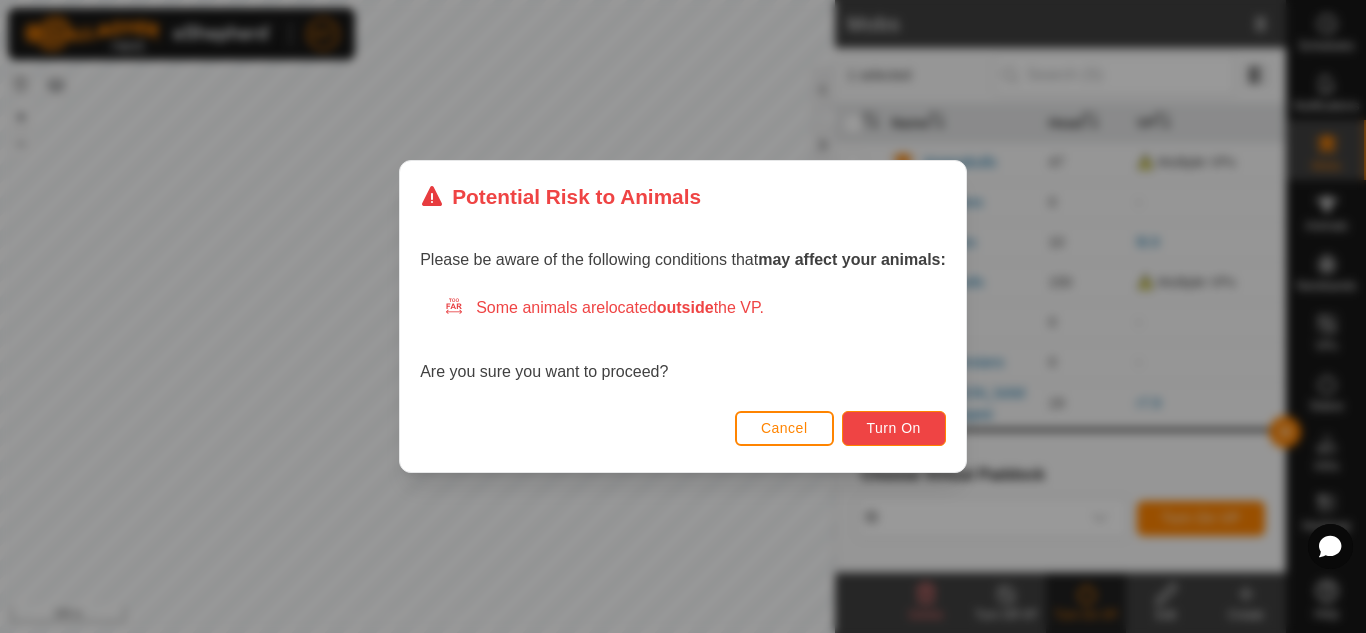 click on "Turn On" at bounding box center [894, 428] 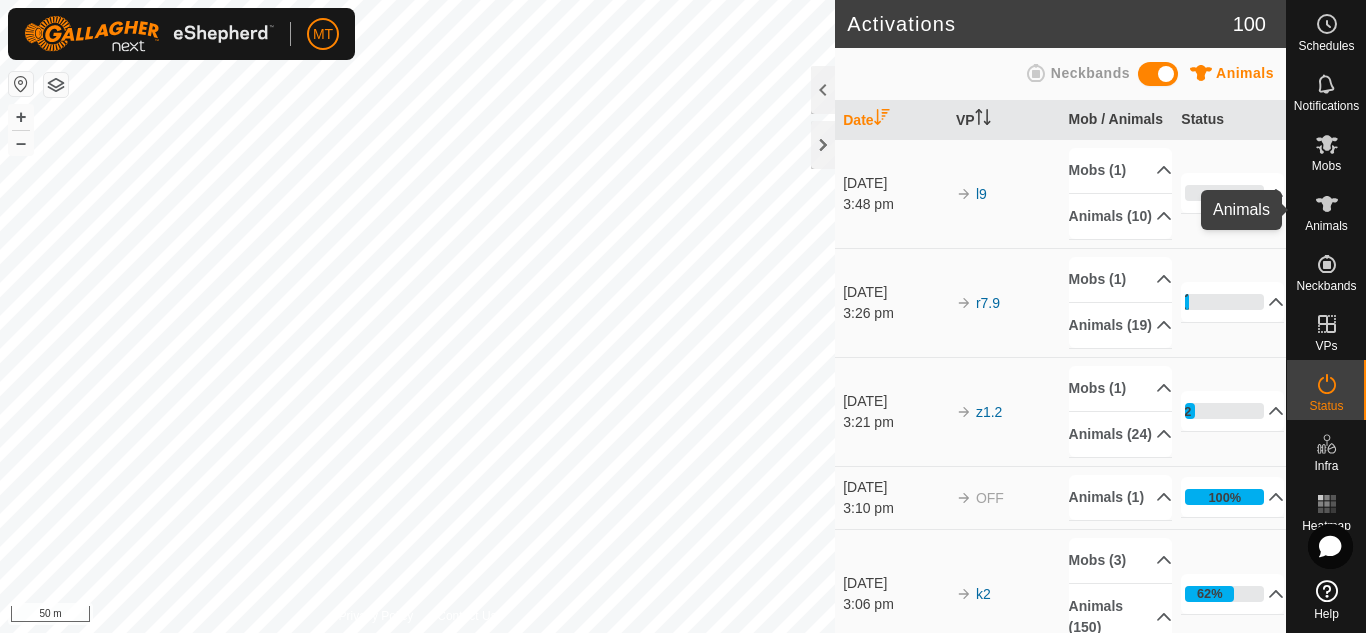 click 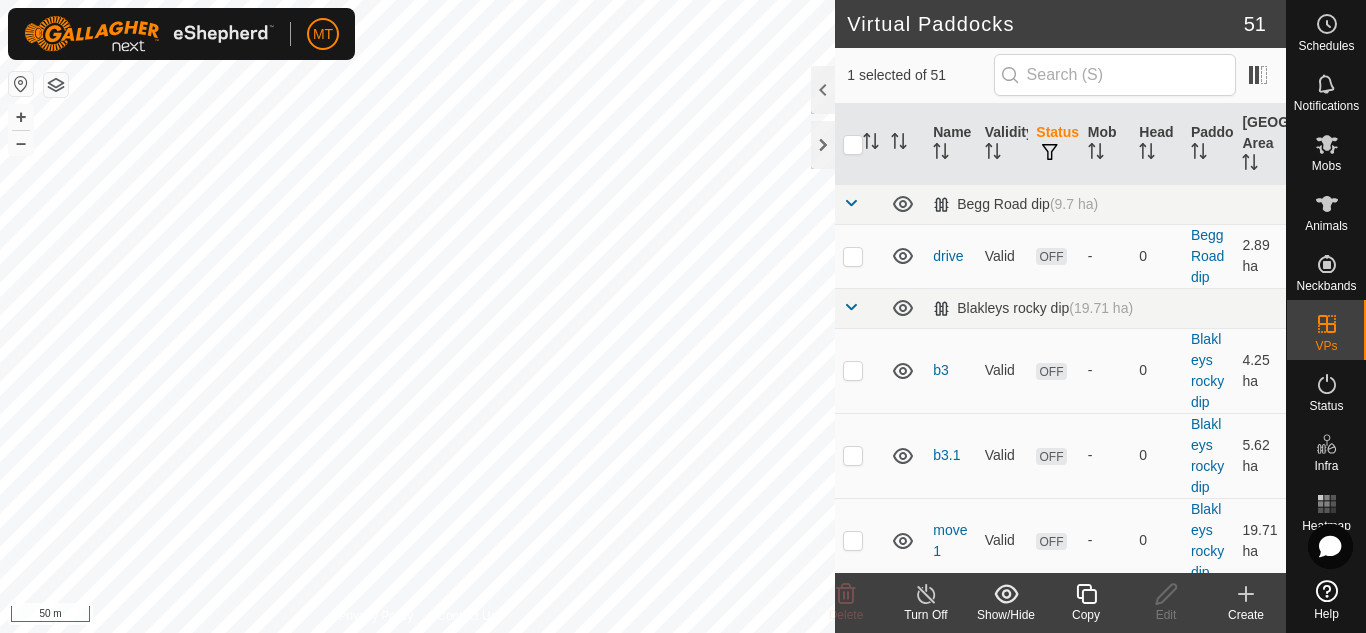 checkbox on "false" 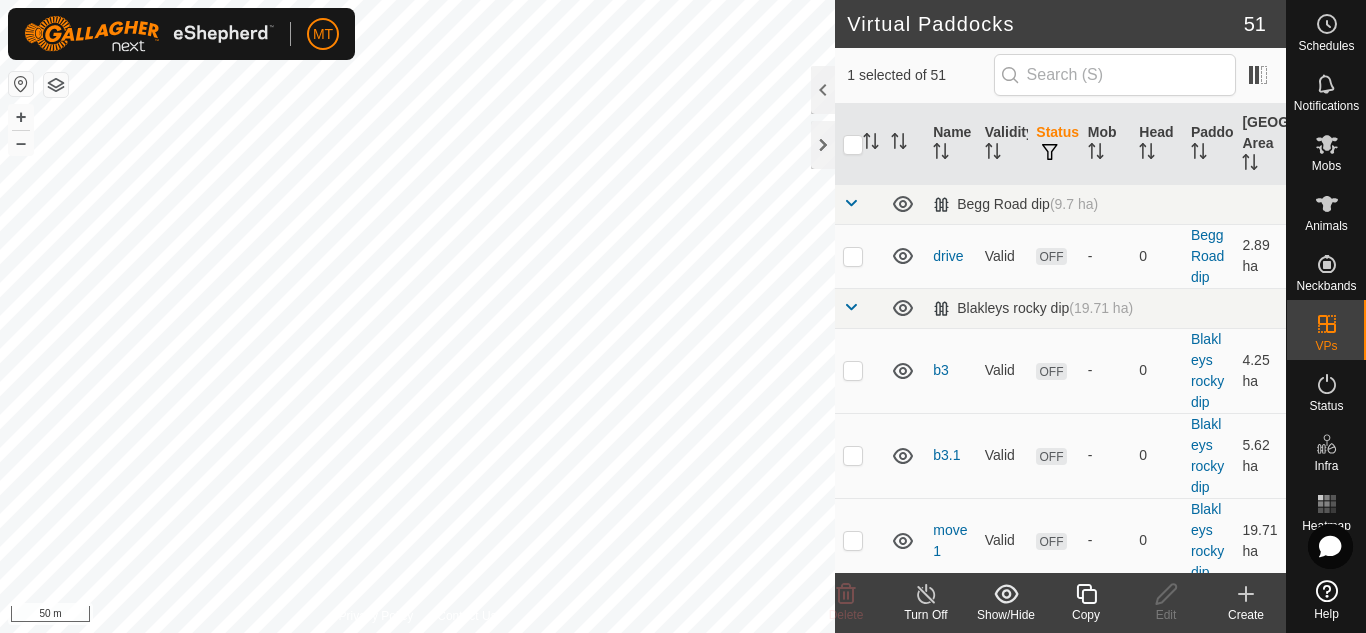checkbox on "true" 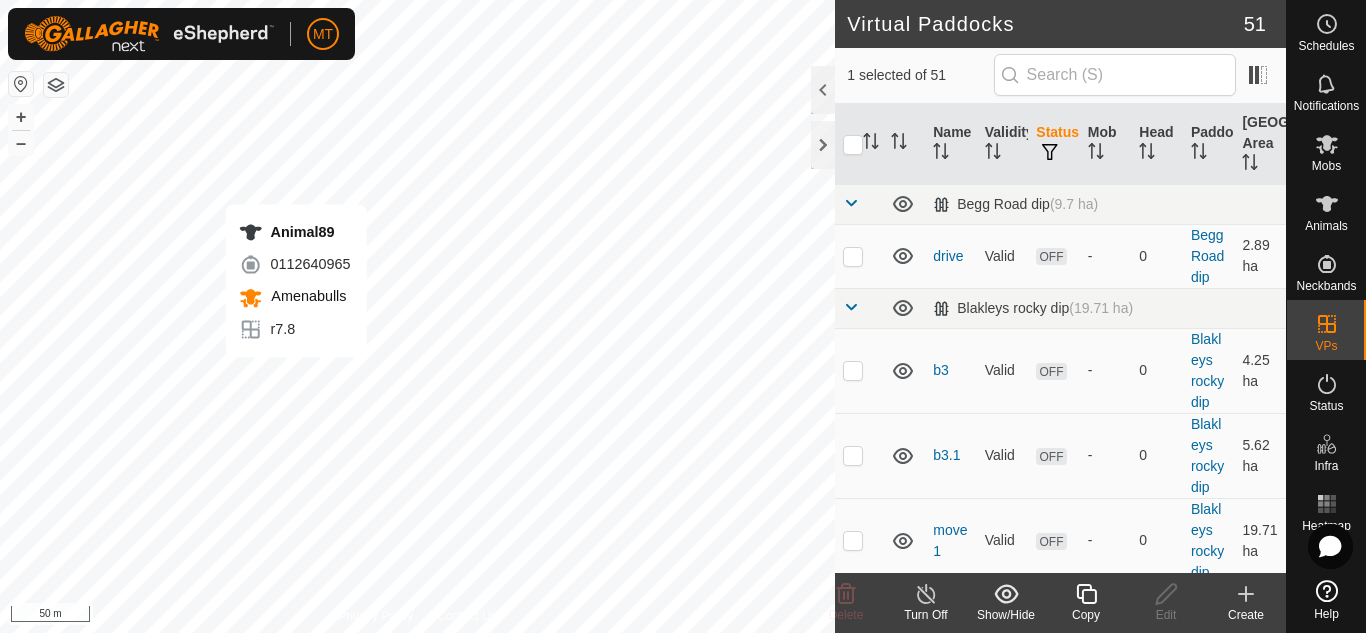 click on "Animal89
0112640965
Amenabulls
r7.8 + – ⇧ i 50 m" at bounding box center [417, 316] 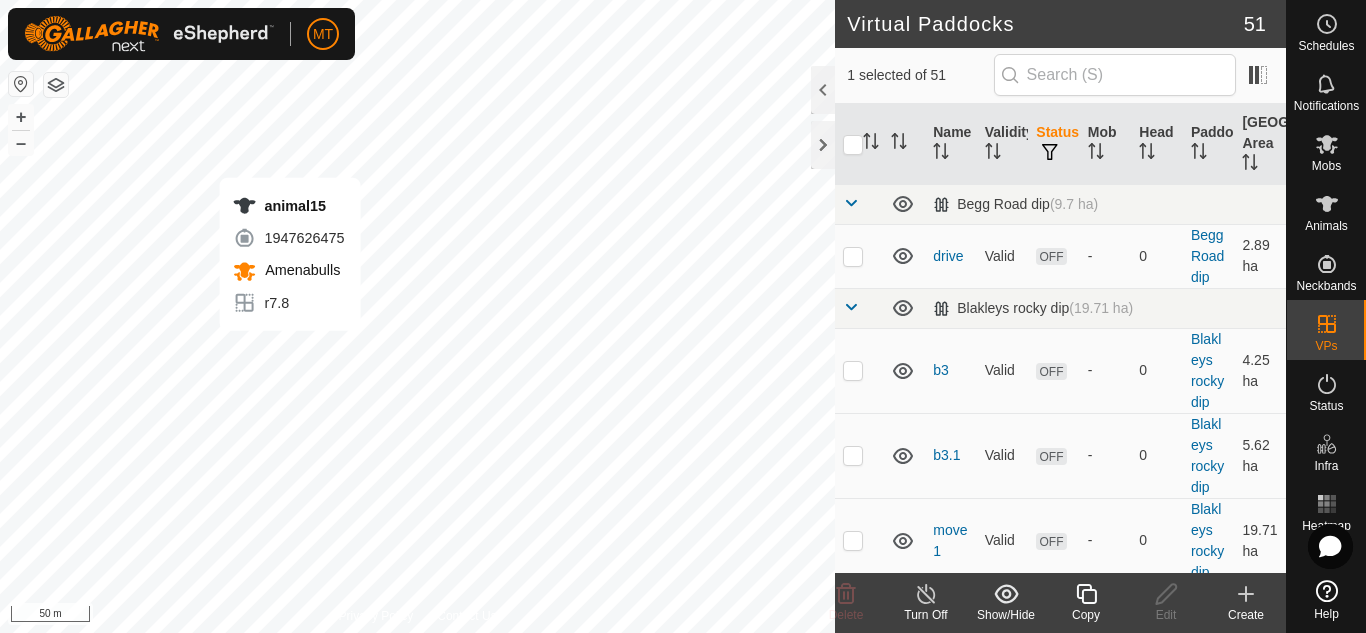 click on "animal15
1947626475
Amenabulls
r7.8 + – ⇧ i 50 m" at bounding box center [417, 316] 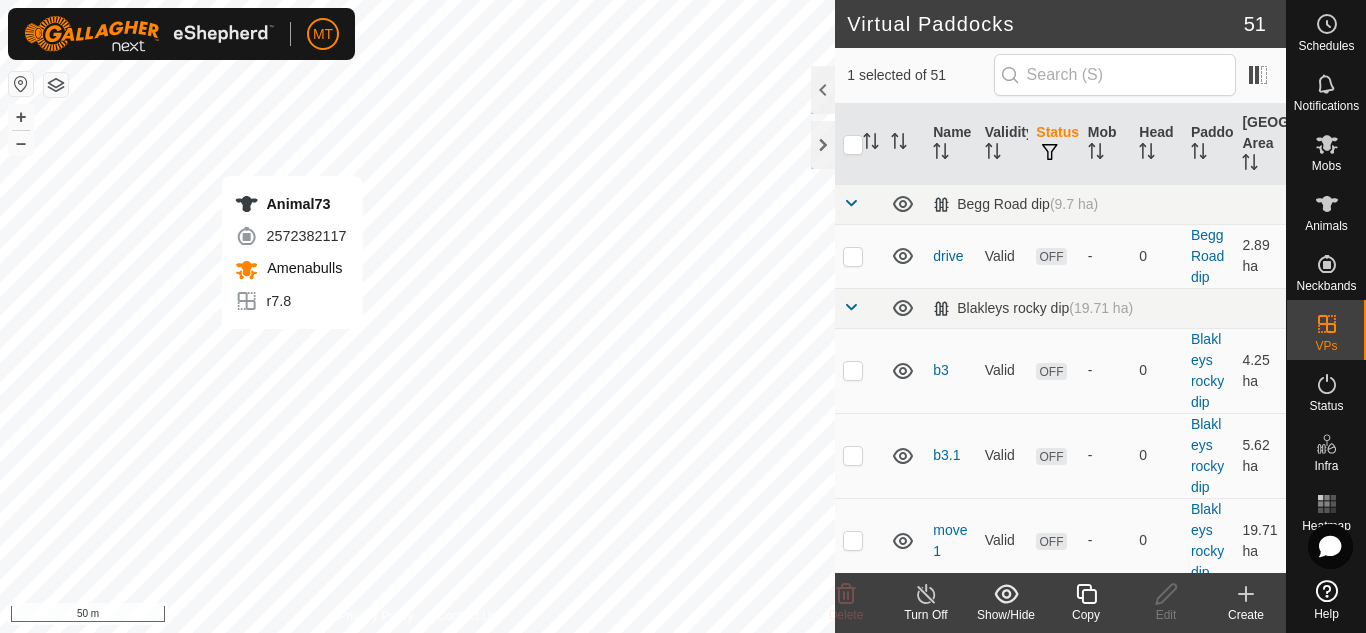 click on "Animal73
2572382117
Amenabulls
r7.8 + – ⇧ i 50 m" at bounding box center [417, 316] 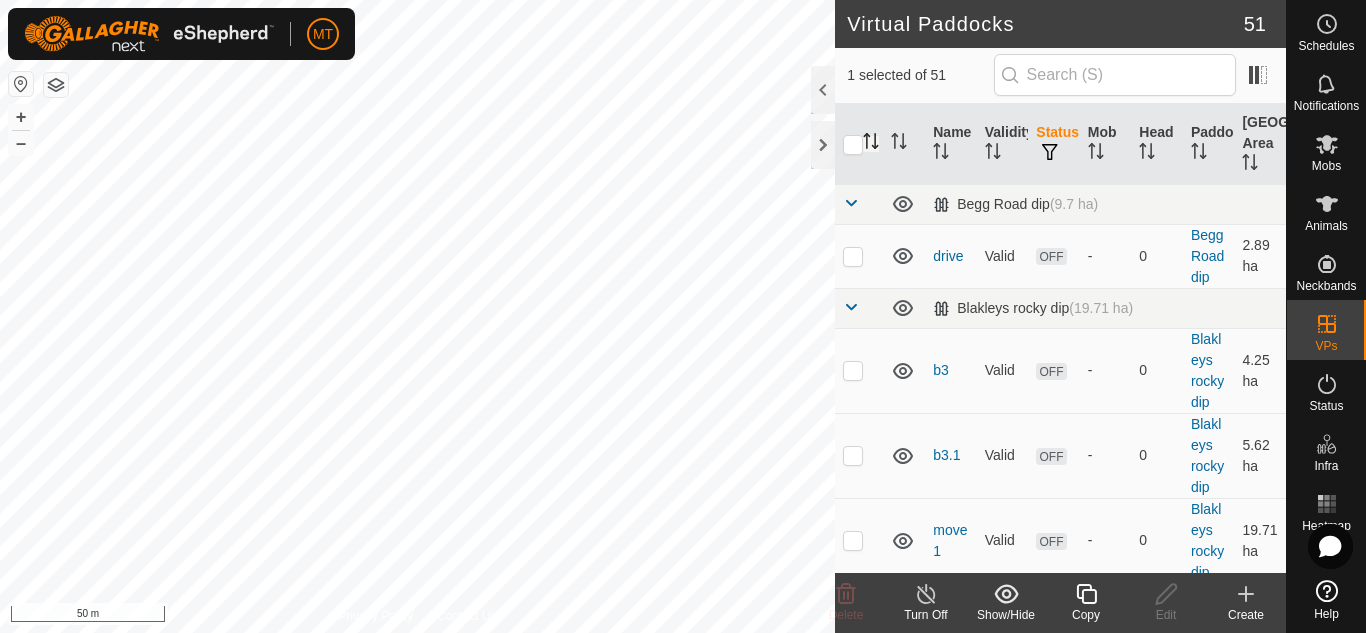 click 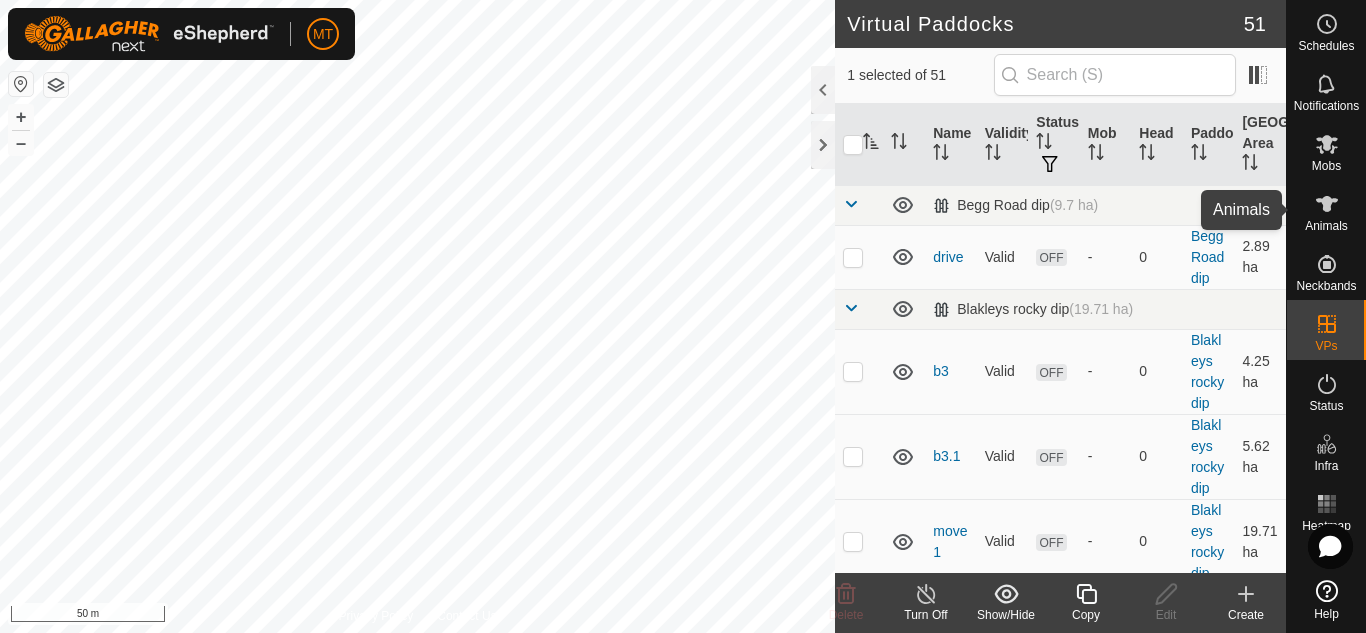 click 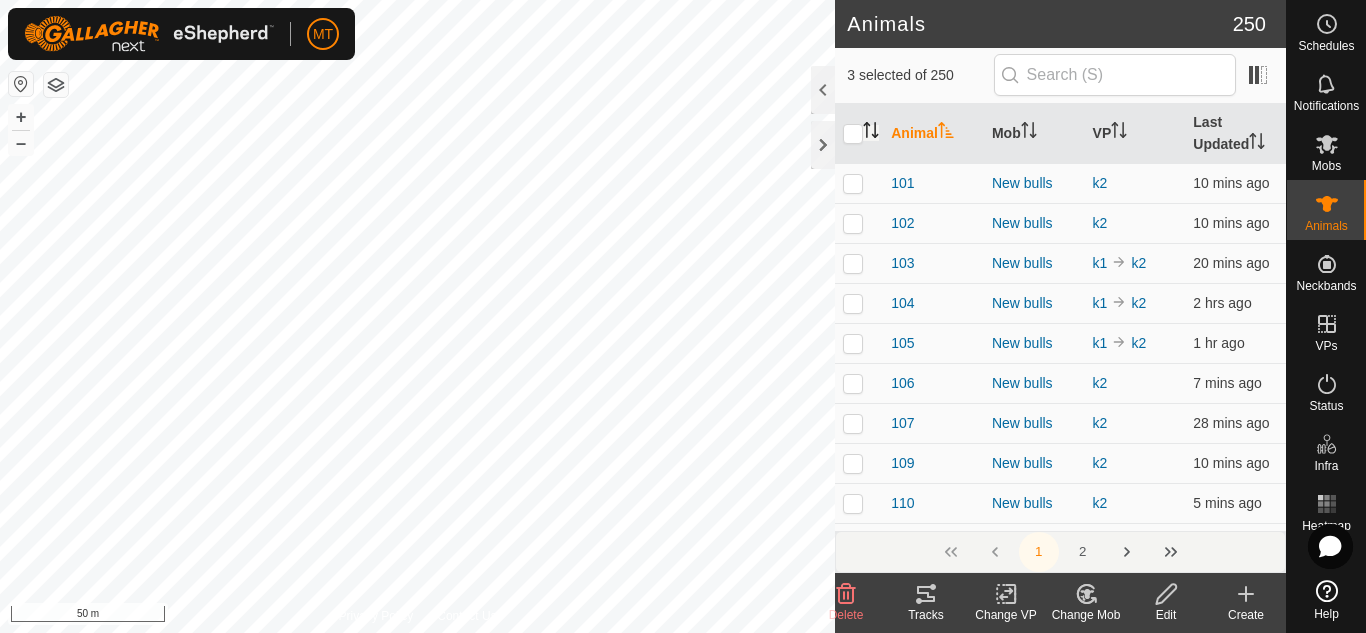 click 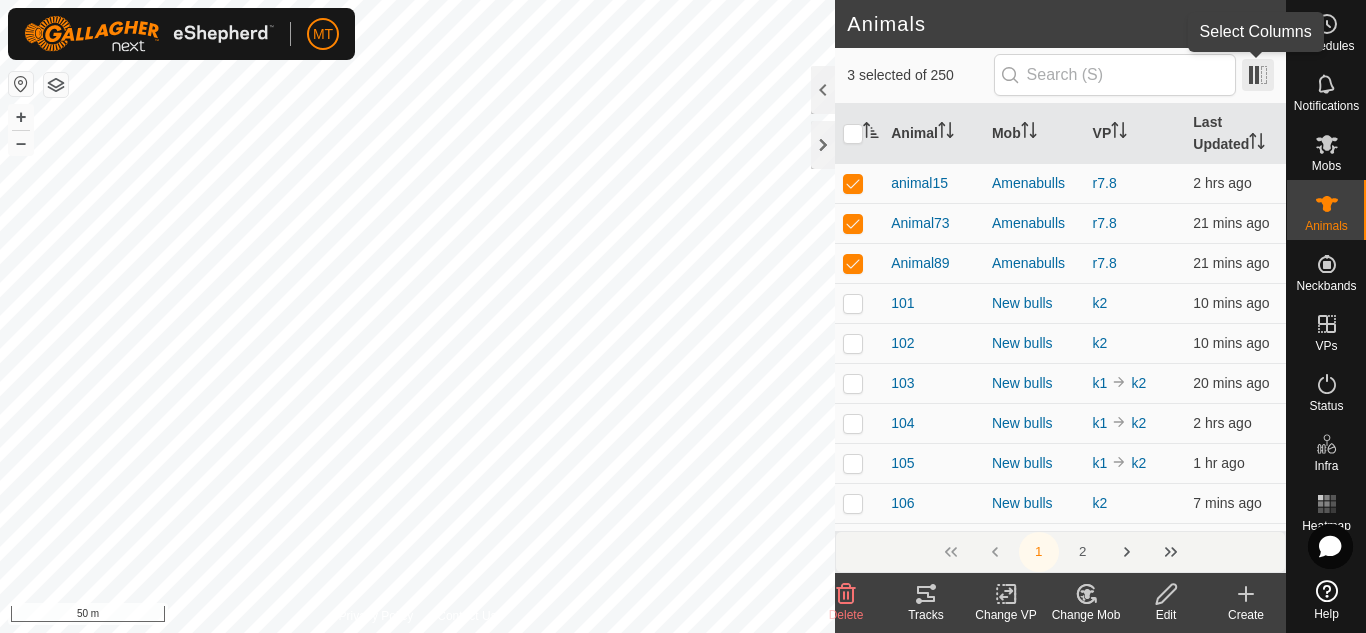 click at bounding box center (1258, 75) 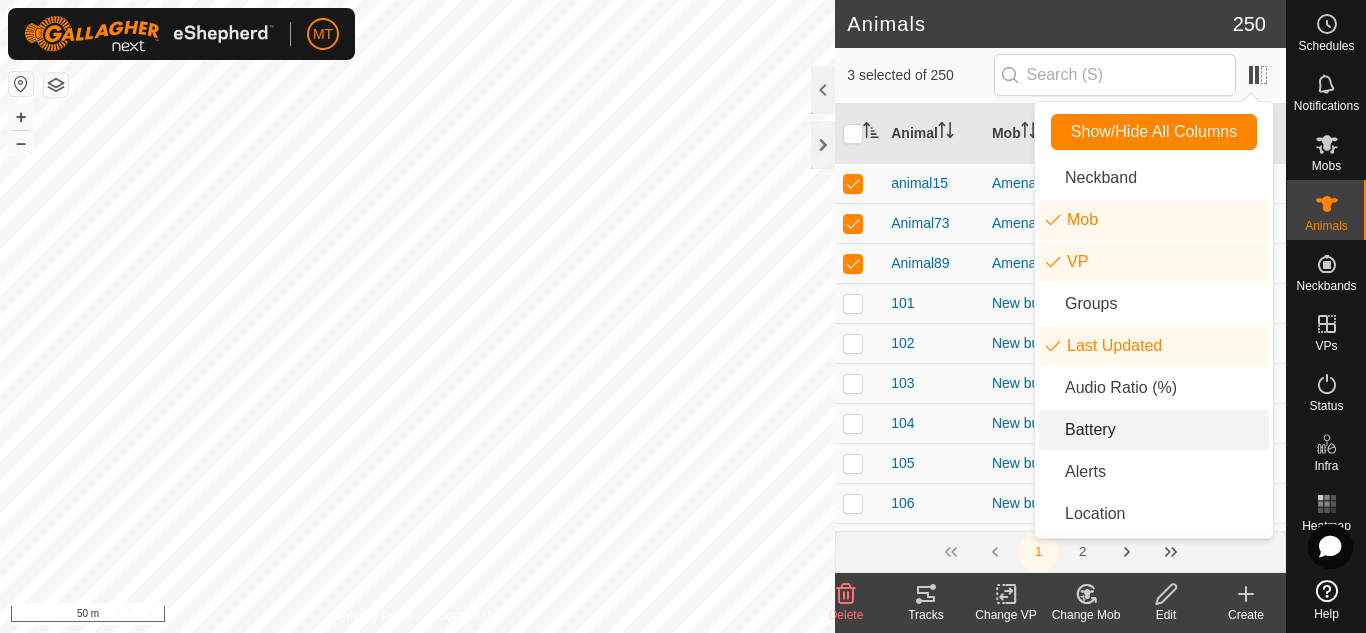 click on "Battery" at bounding box center (1154, 430) 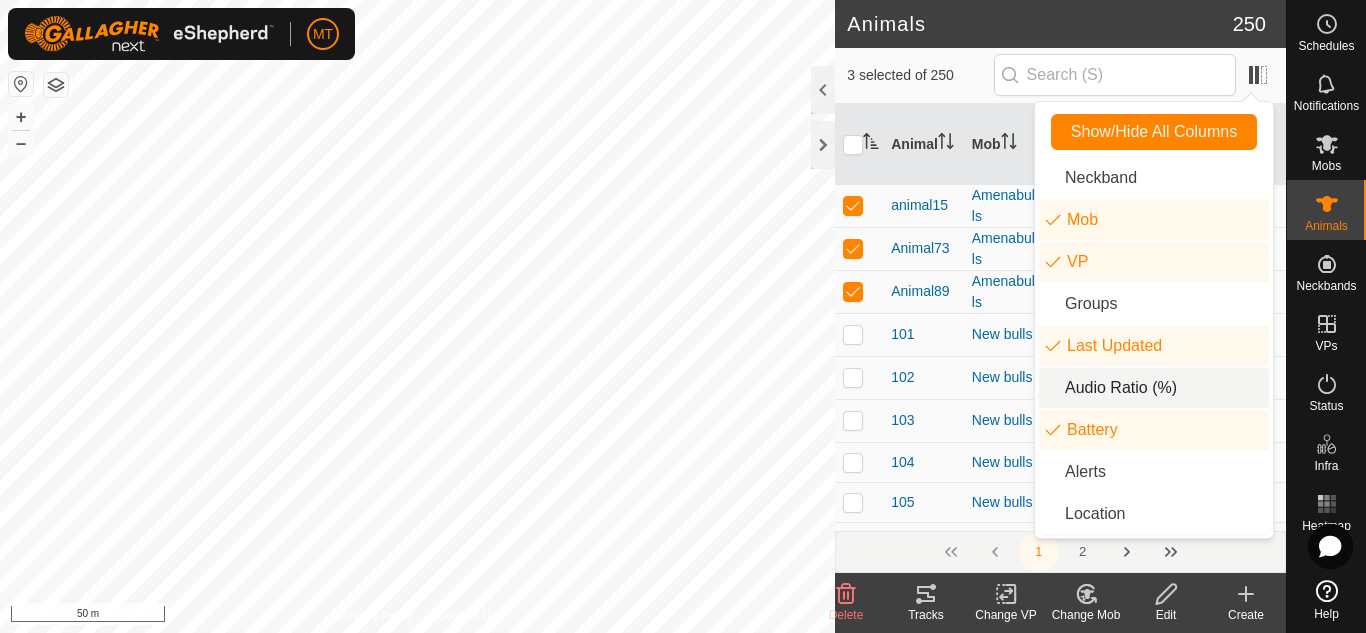 click on "Audio Ratio (%)" at bounding box center (1154, 388) 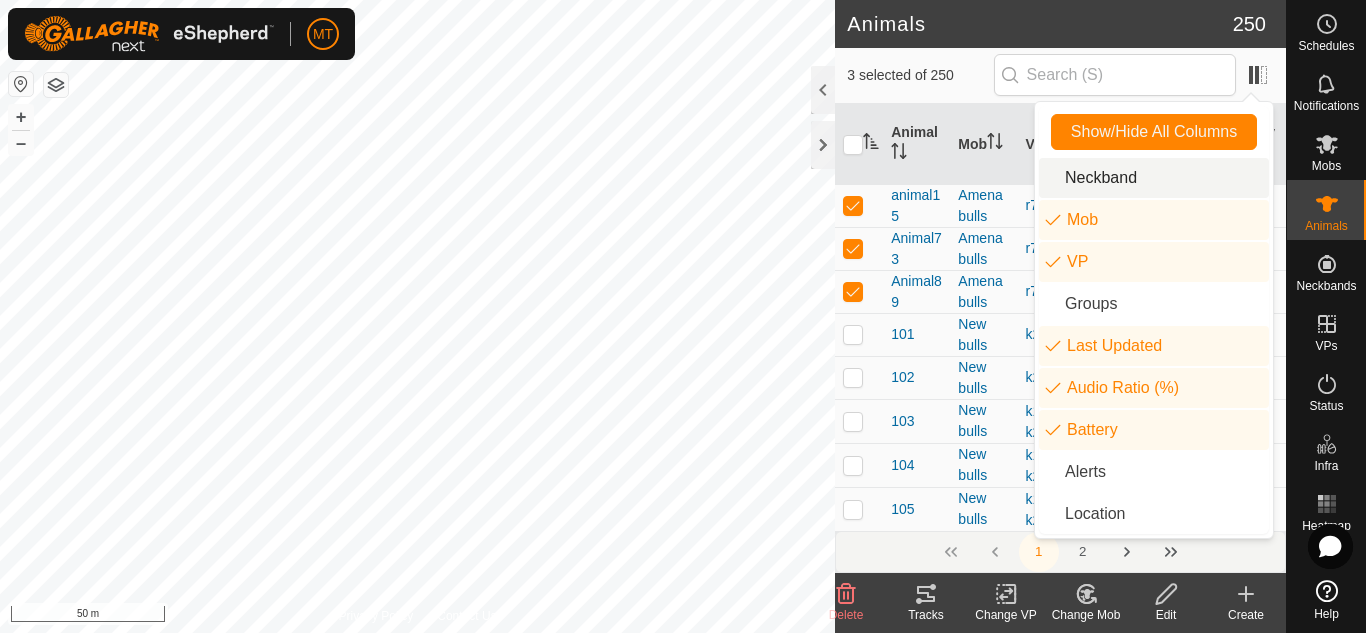 click on "Animals 250" 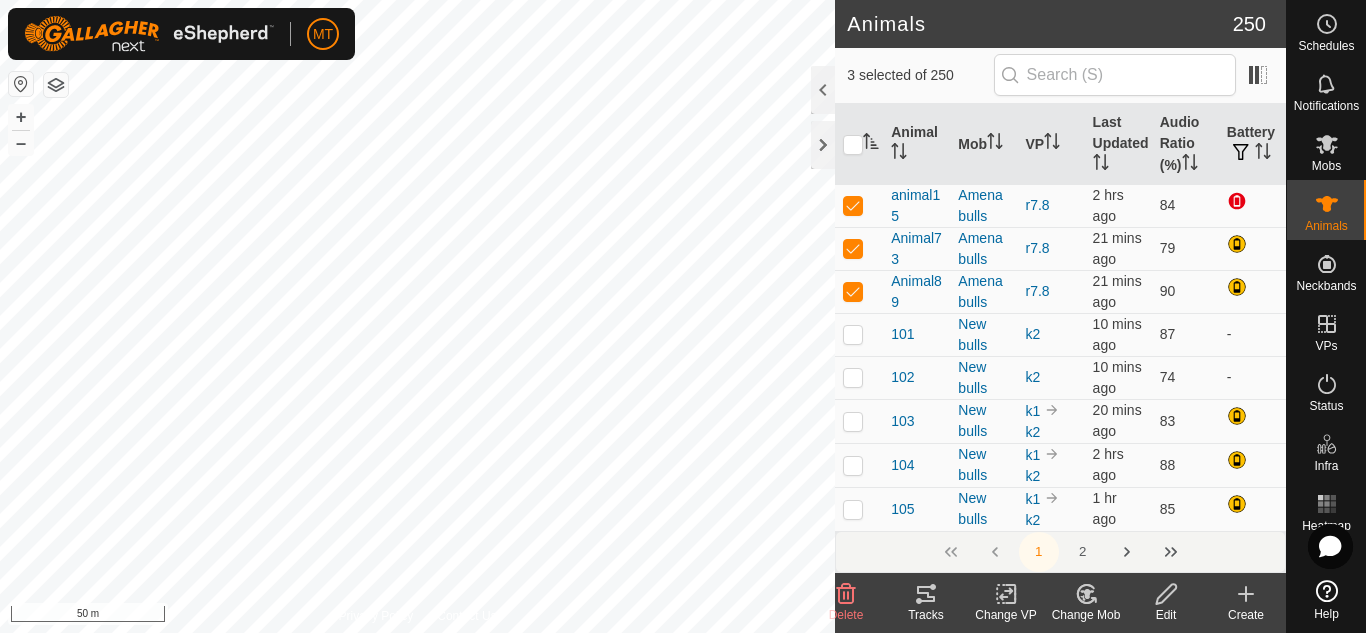click 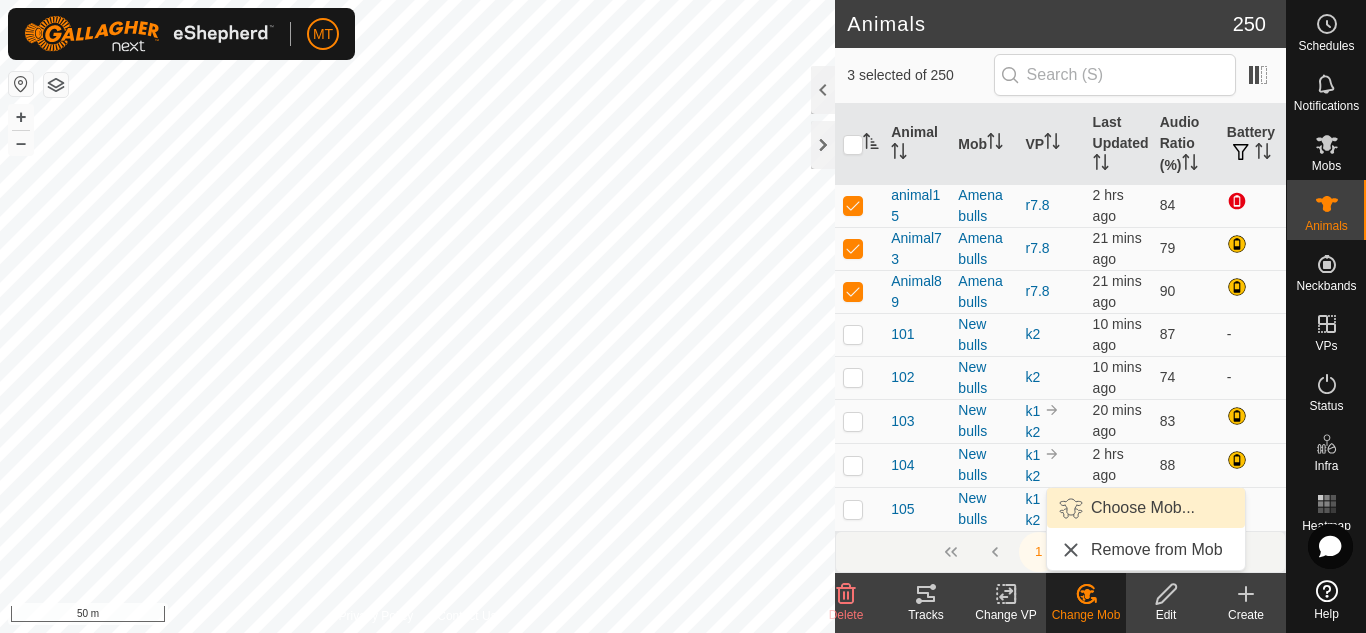 click on "Choose Mob..." at bounding box center [1146, 508] 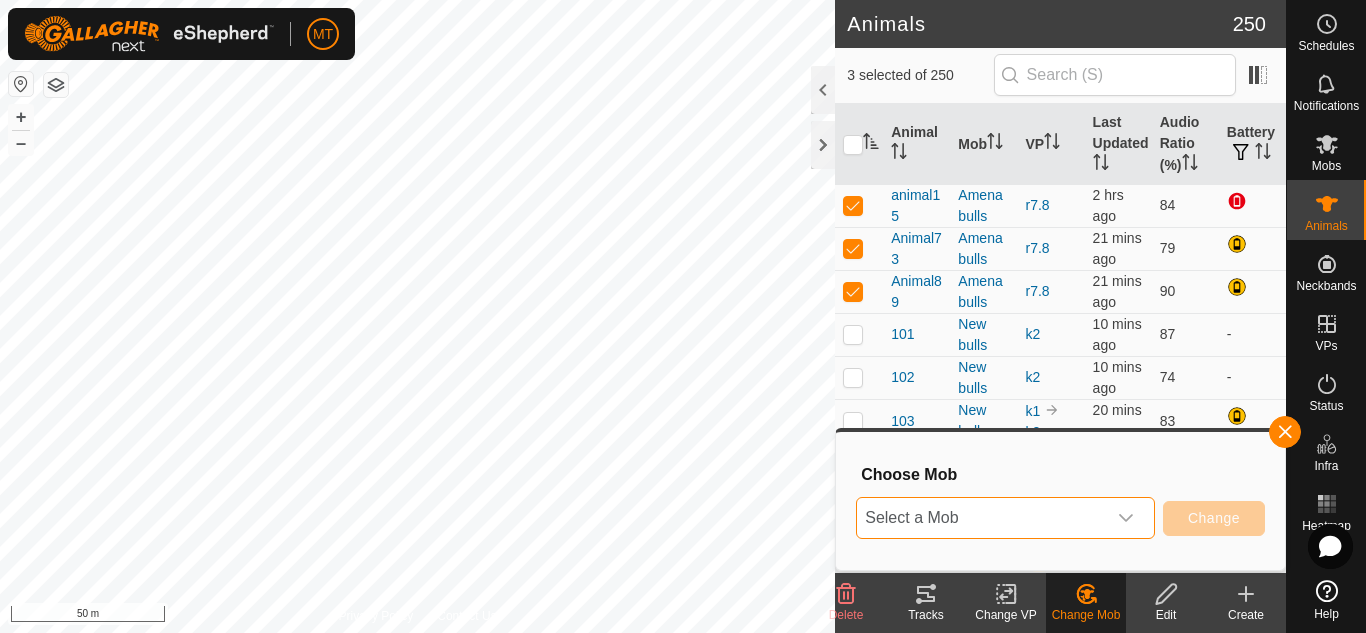 click on "Select a Mob" at bounding box center (981, 518) 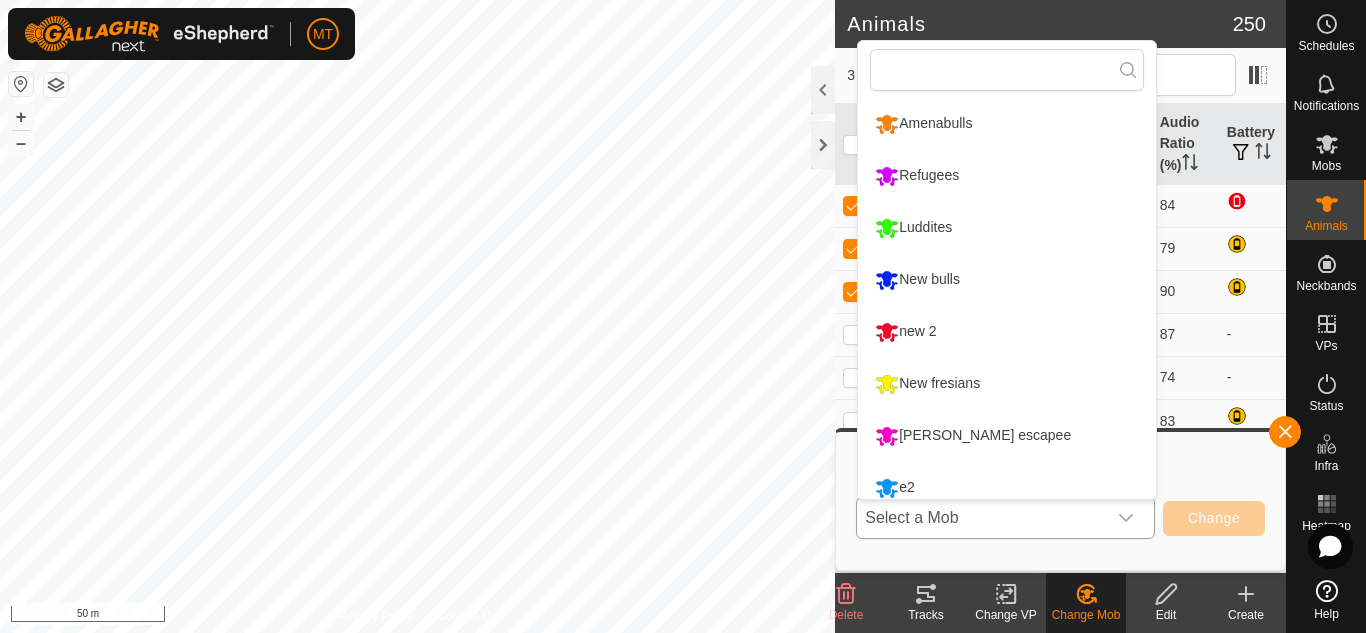 scroll, scrollTop: 14, scrollLeft: 0, axis: vertical 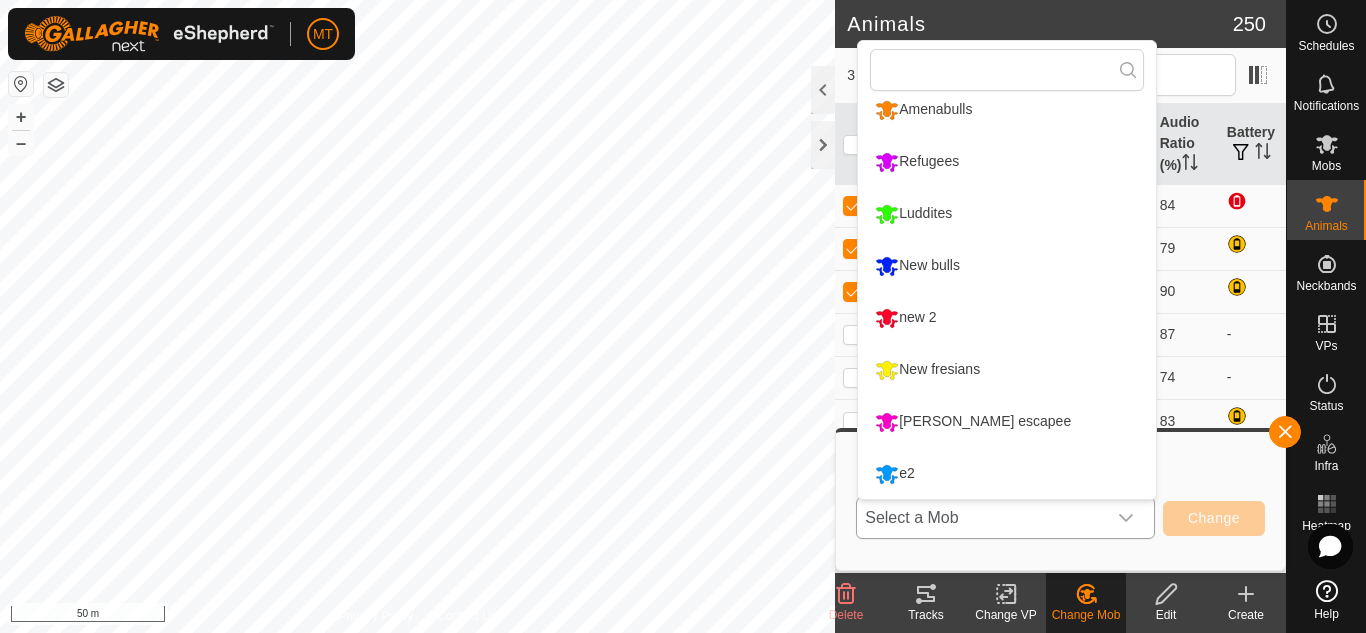 click on "[PERSON_NAME] escapee" at bounding box center [1007, 422] 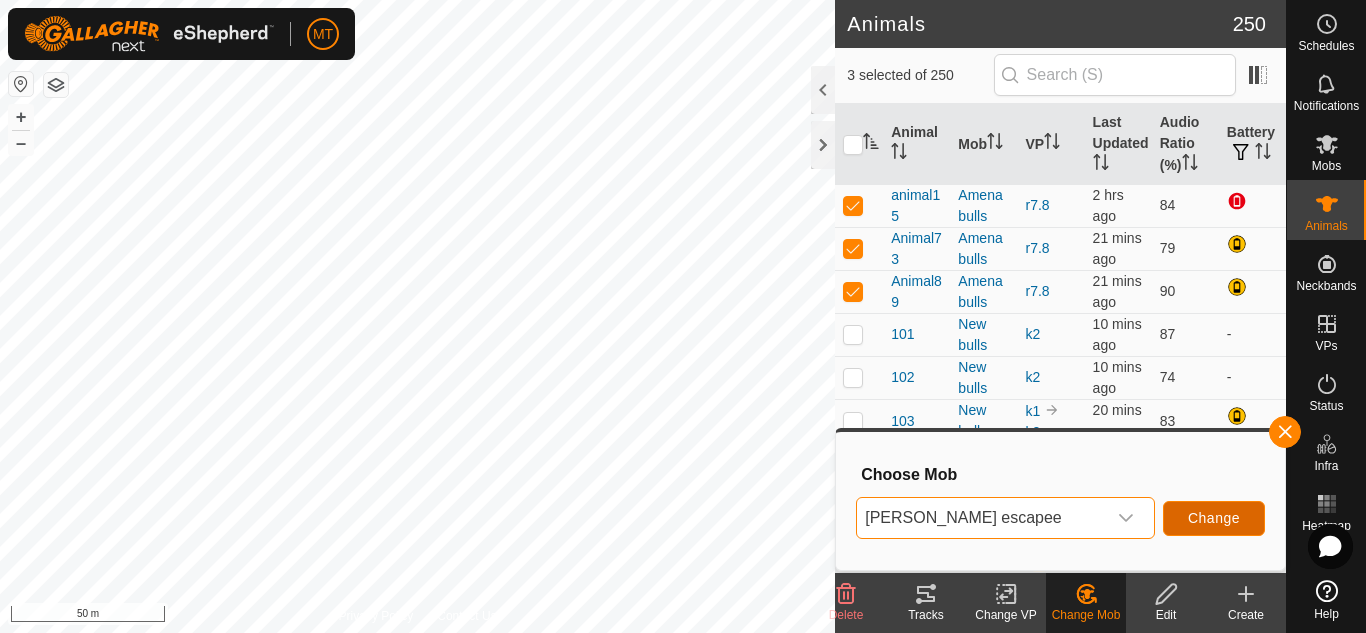 click on "Change" at bounding box center [1214, 518] 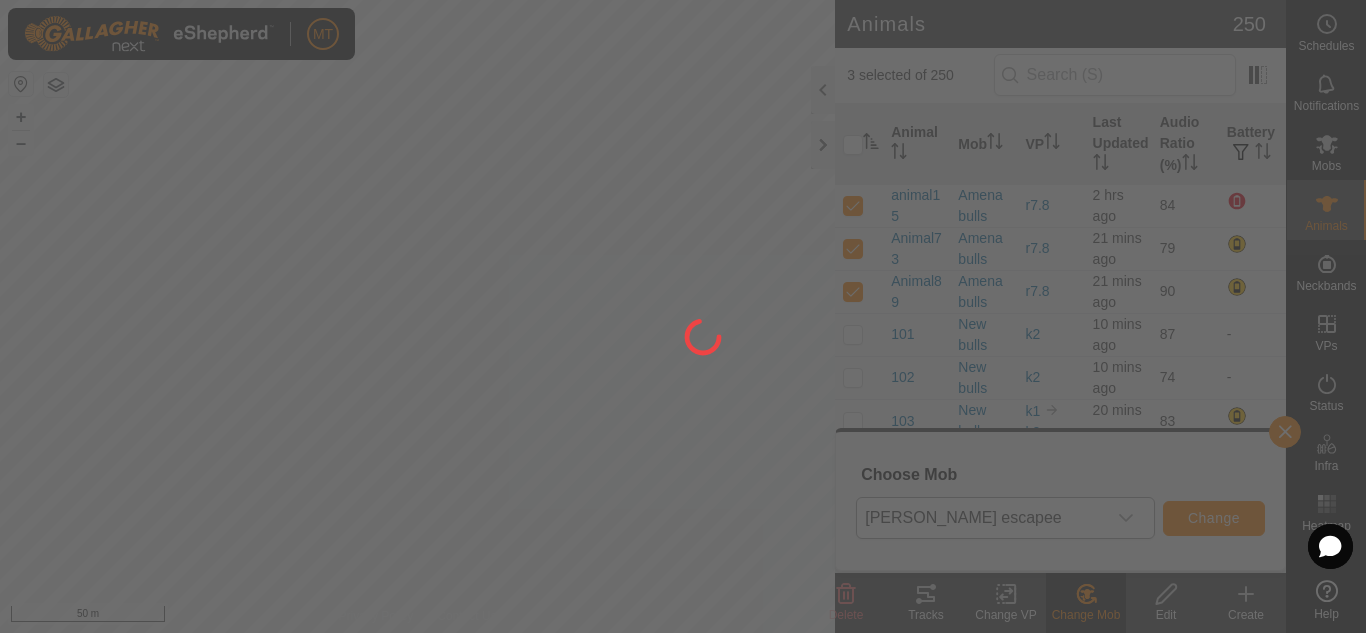 checkbox on "false" 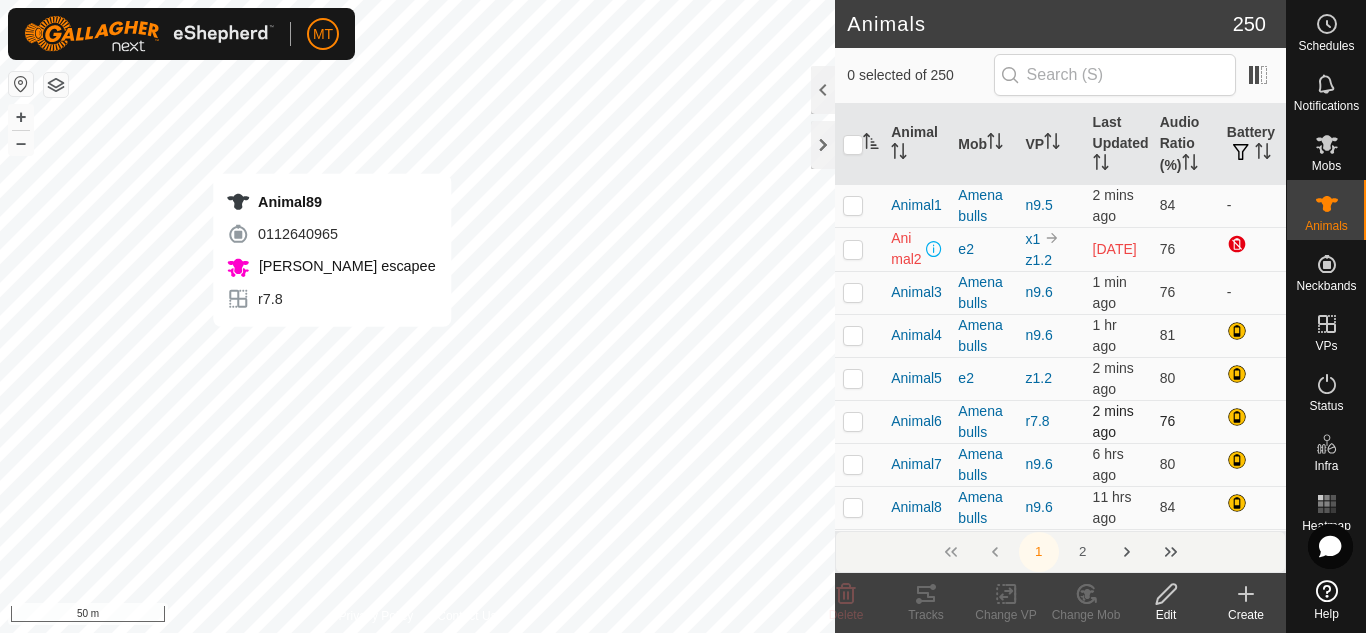 checkbox on "true" 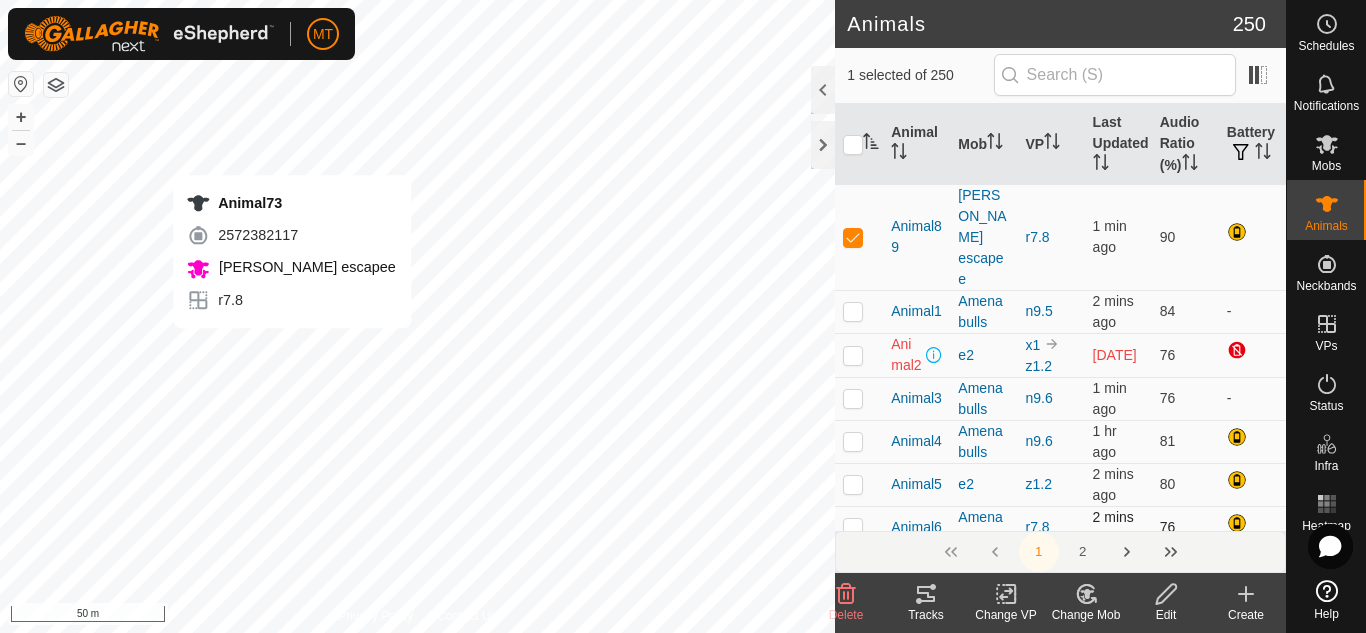 checkbox on "true" 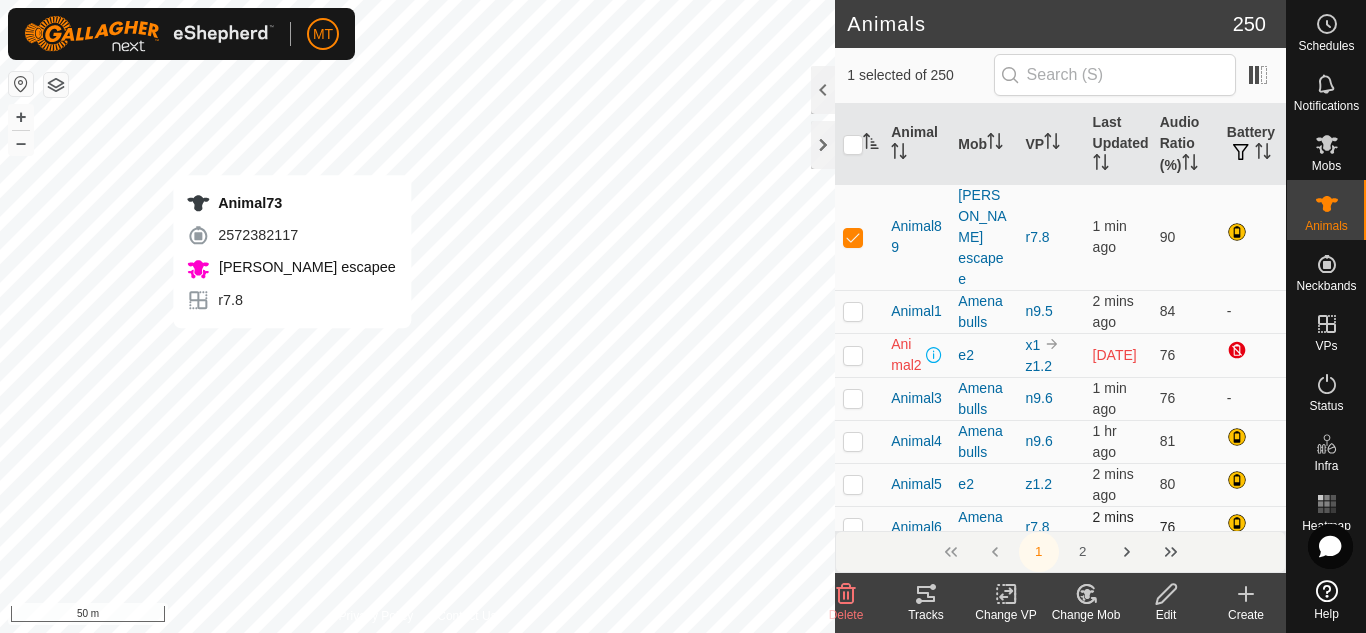 checkbox on "false" 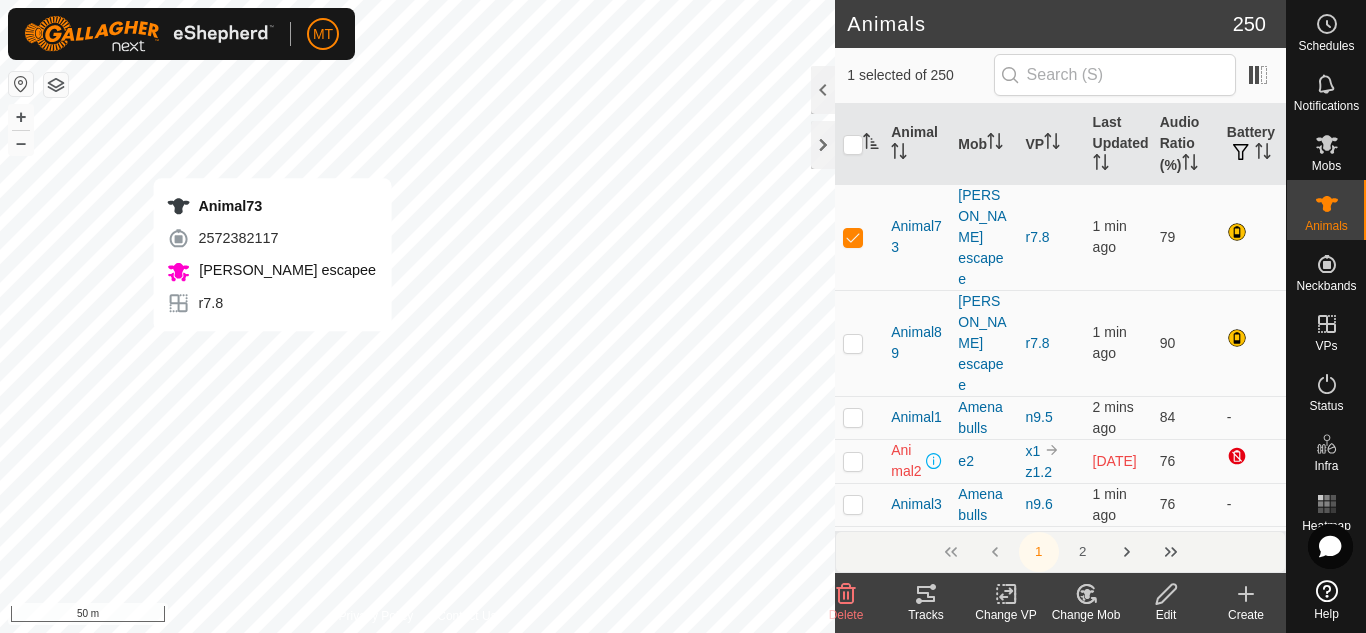 checkbox on "false" 